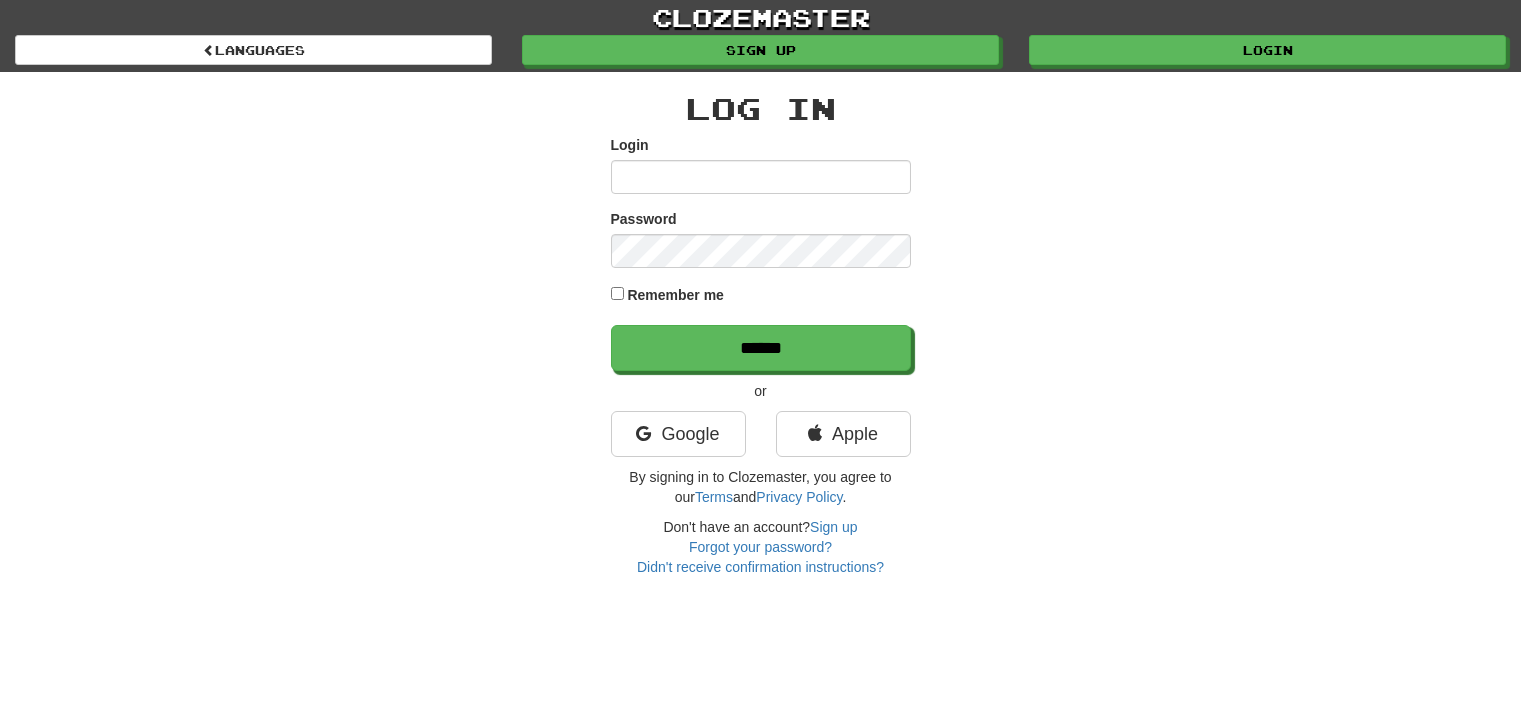 scroll, scrollTop: 0, scrollLeft: 0, axis: both 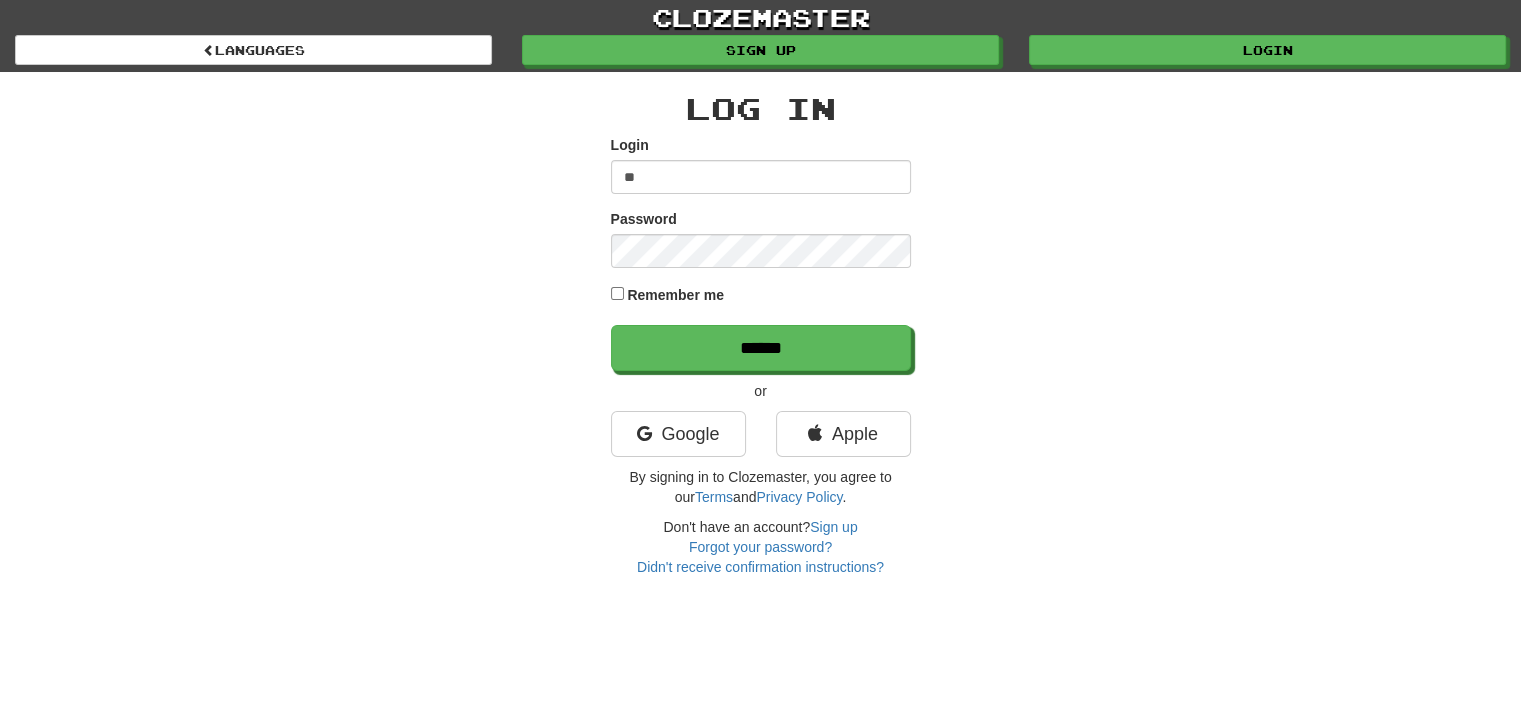 type on "*" 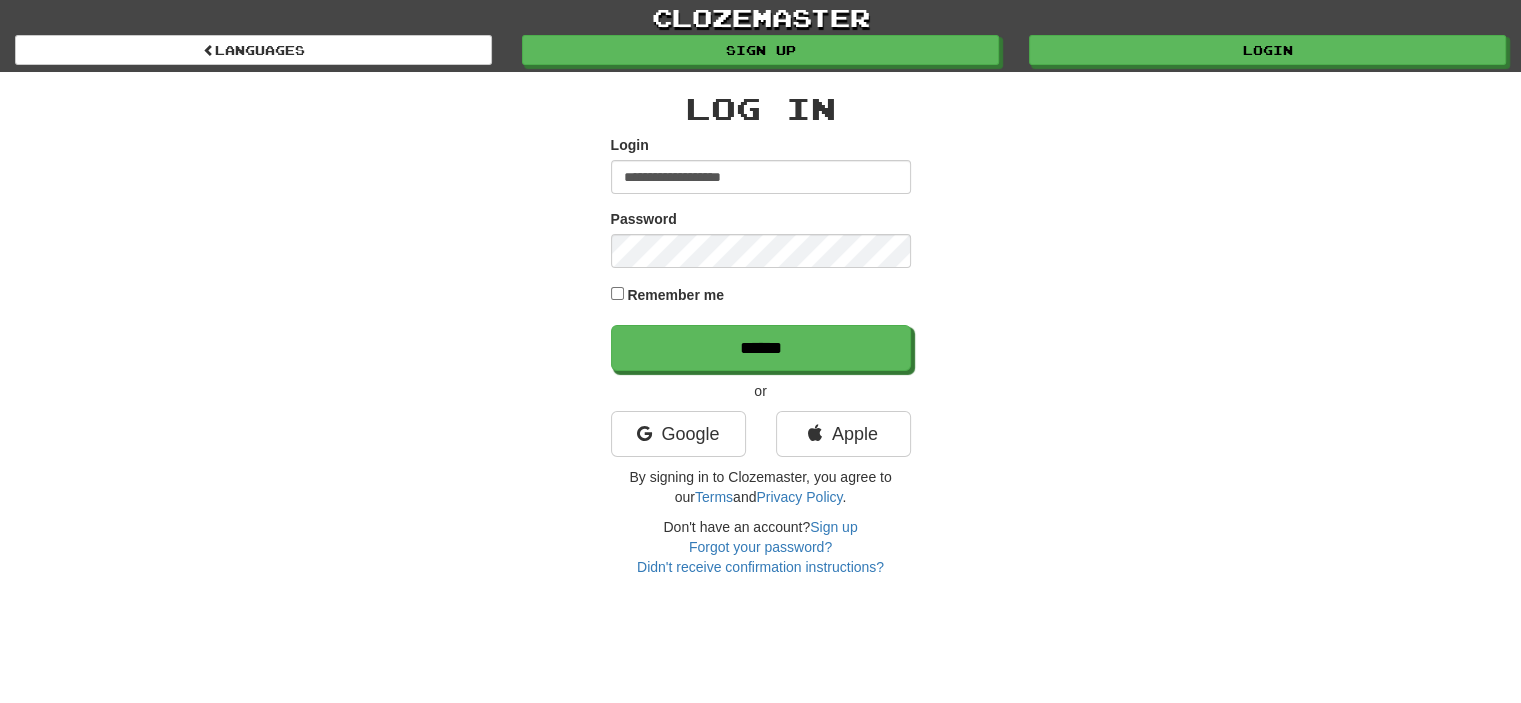 type on "**********" 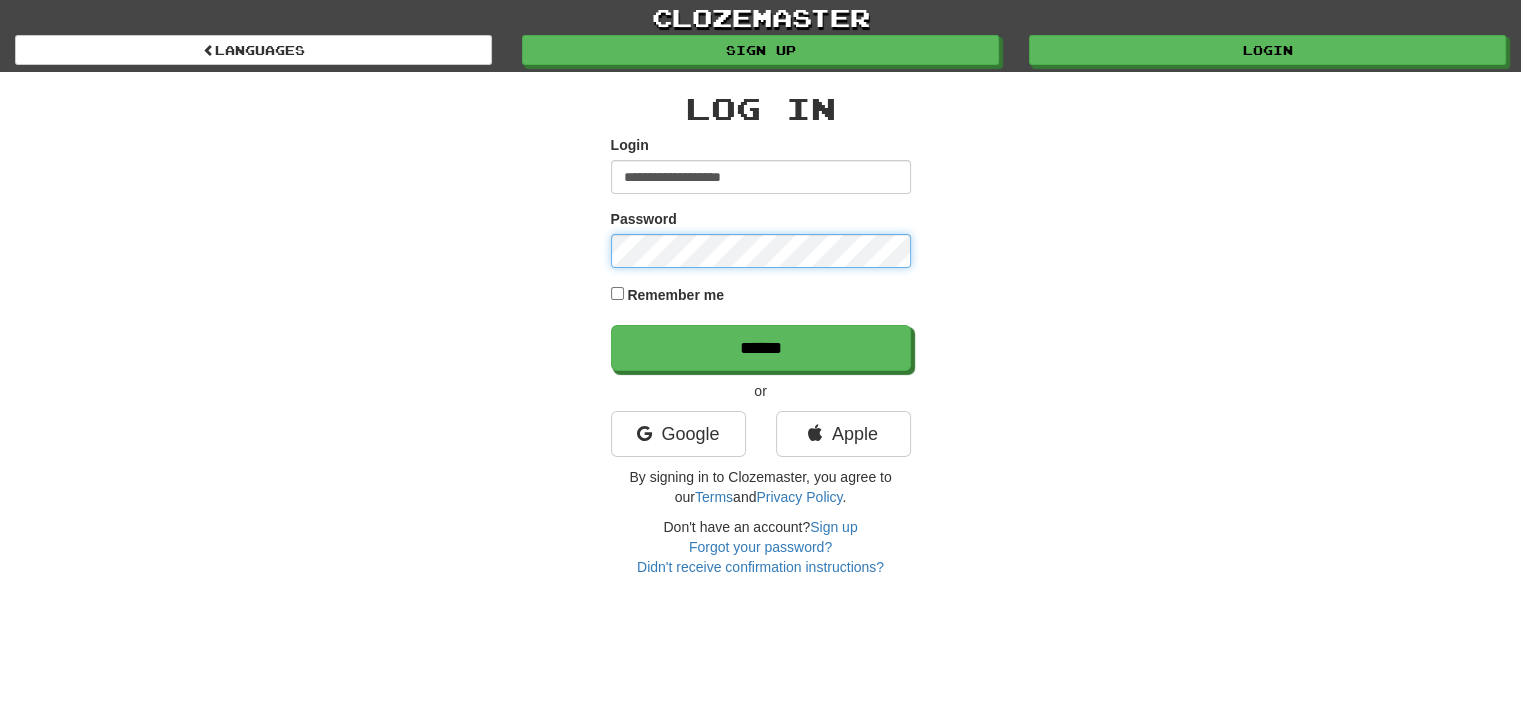 click on "******" at bounding box center [761, 348] 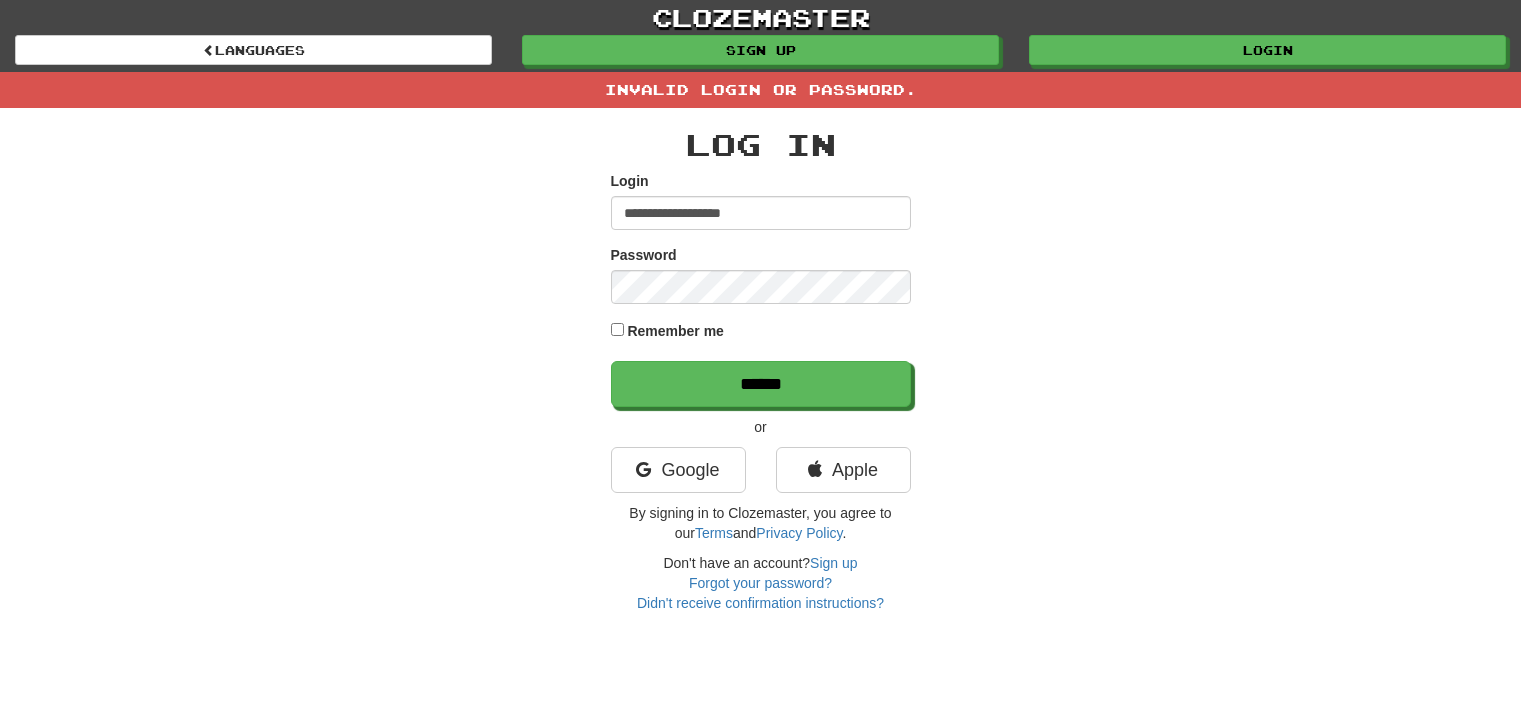 scroll, scrollTop: 0, scrollLeft: 0, axis: both 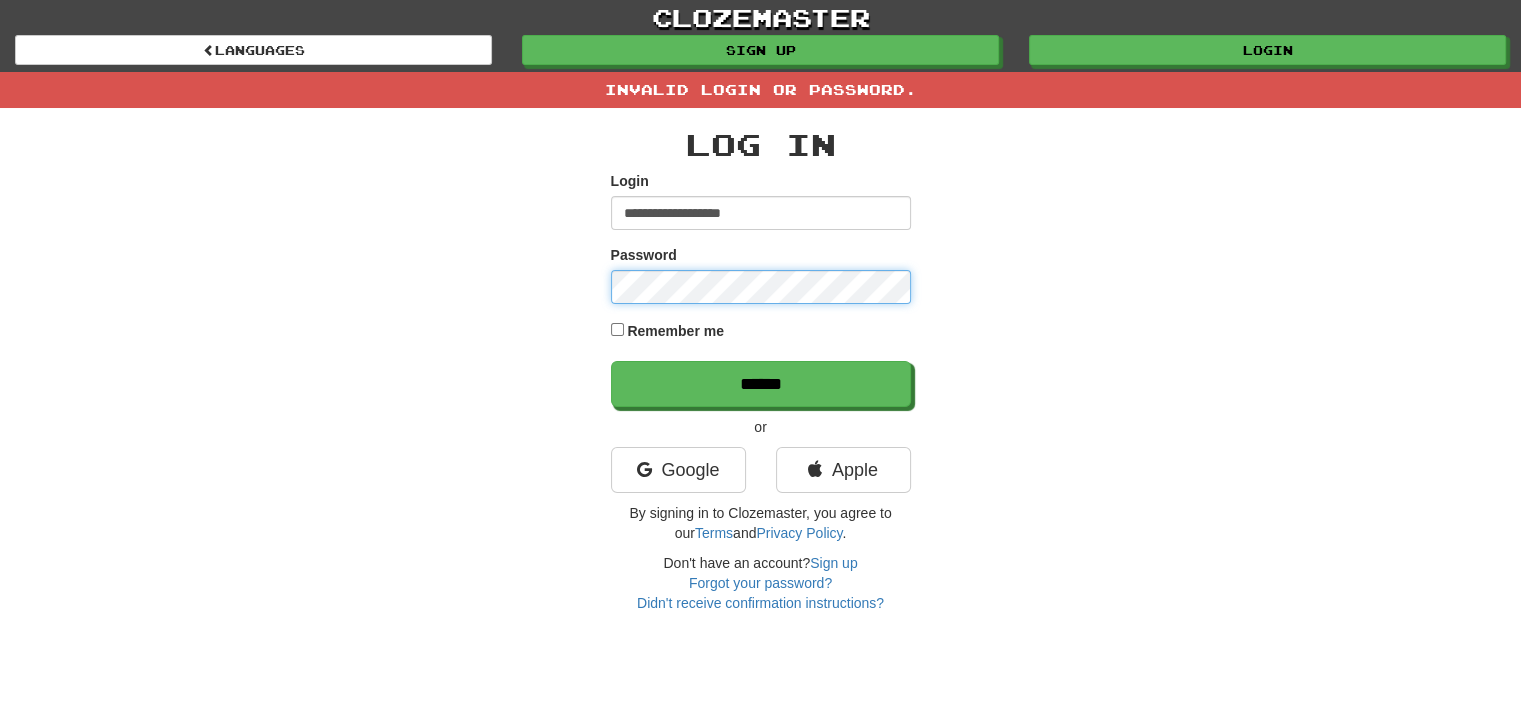 click on "******" at bounding box center [761, 384] 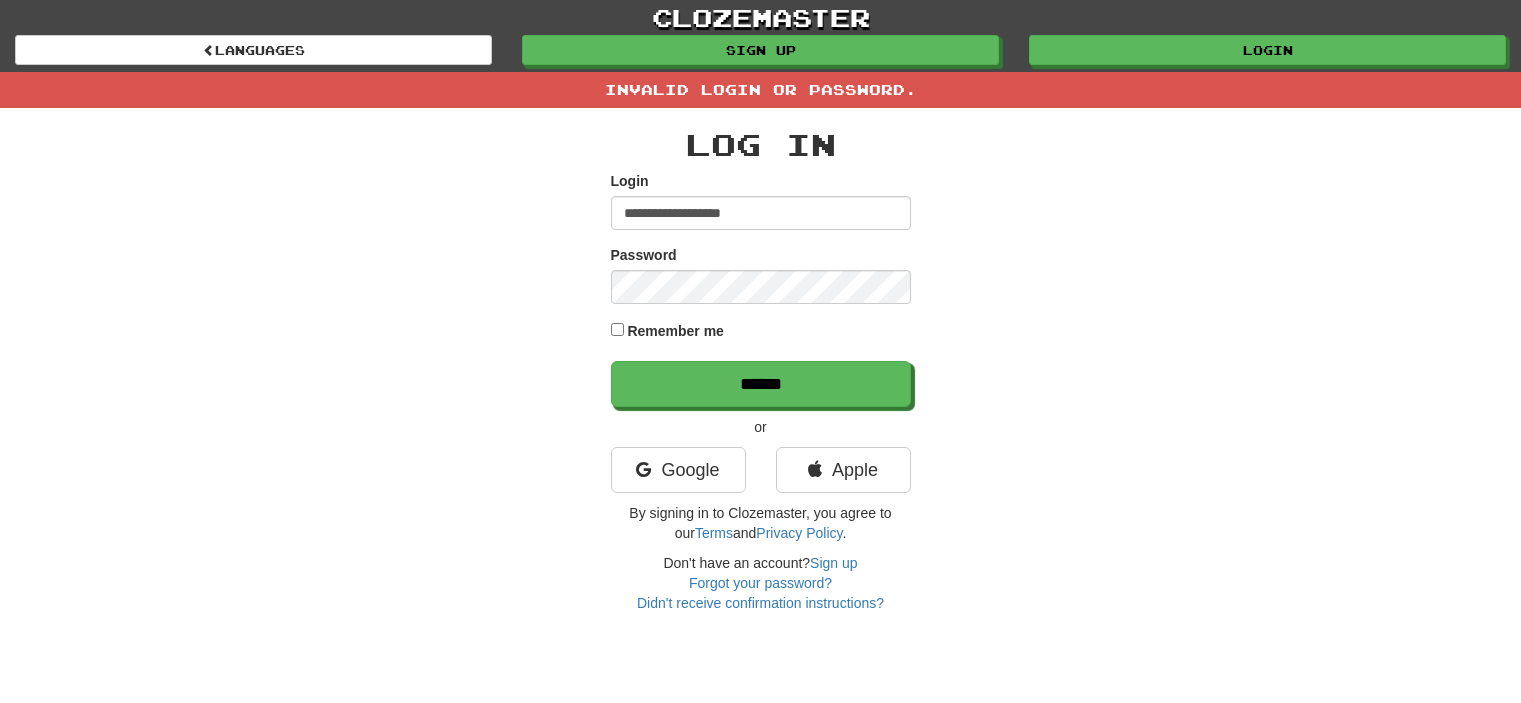 scroll, scrollTop: 0, scrollLeft: 0, axis: both 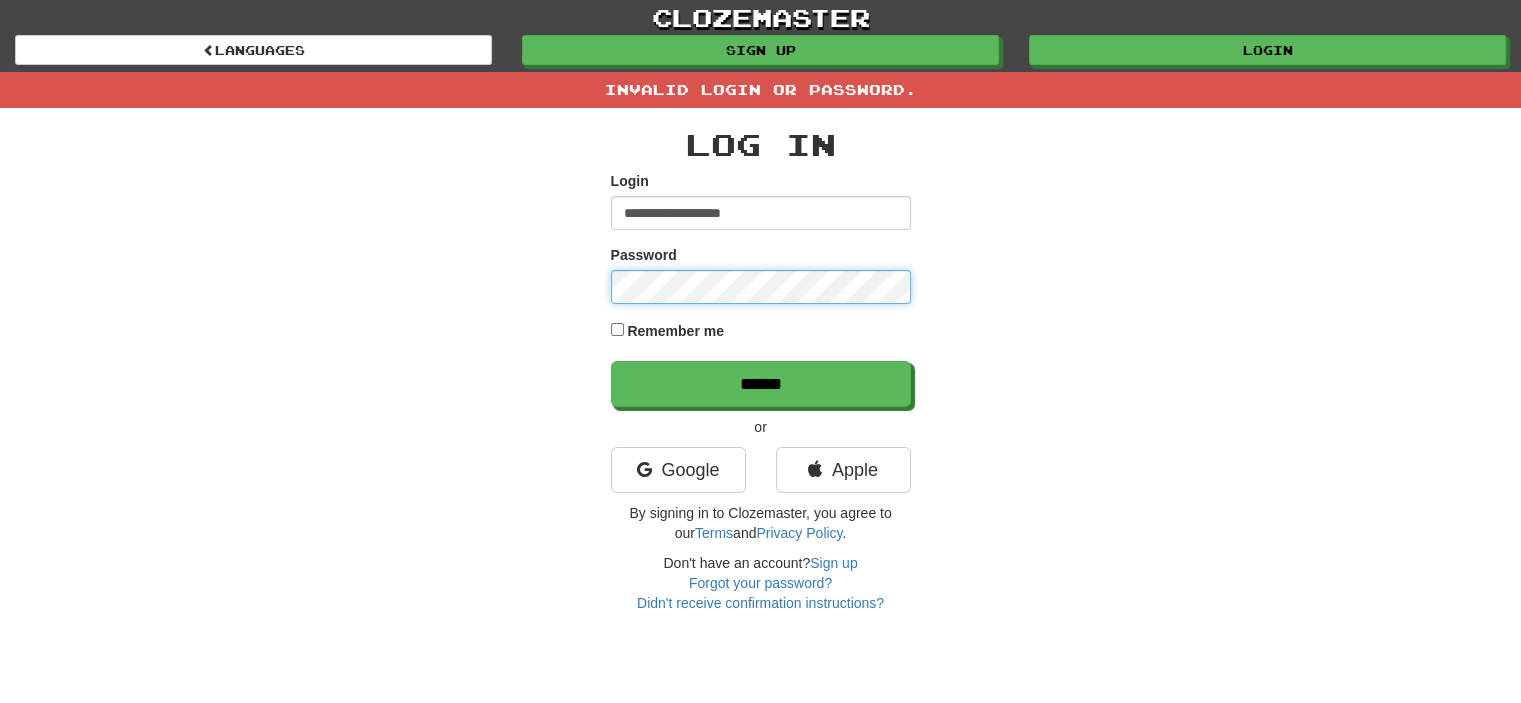 click on "******" at bounding box center (761, 384) 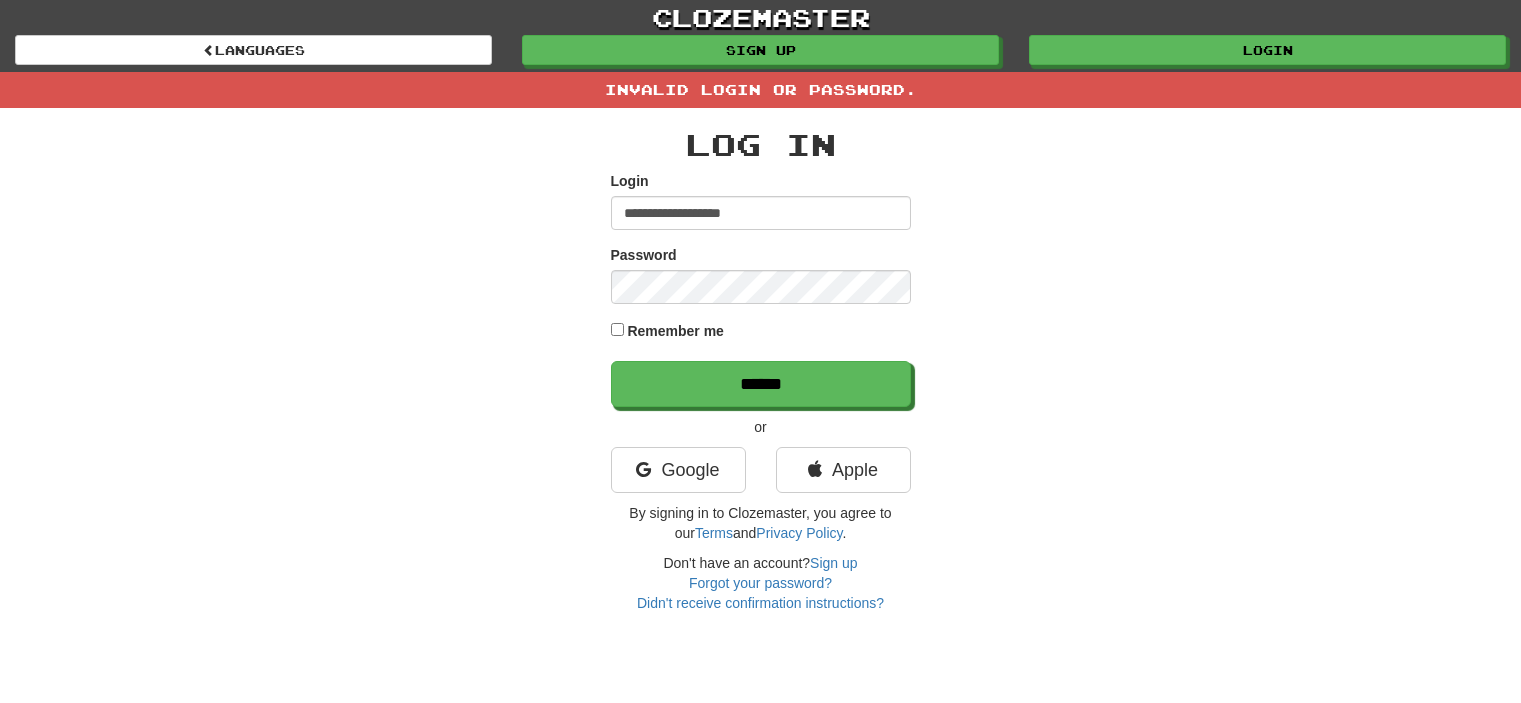 scroll, scrollTop: 0, scrollLeft: 0, axis: both 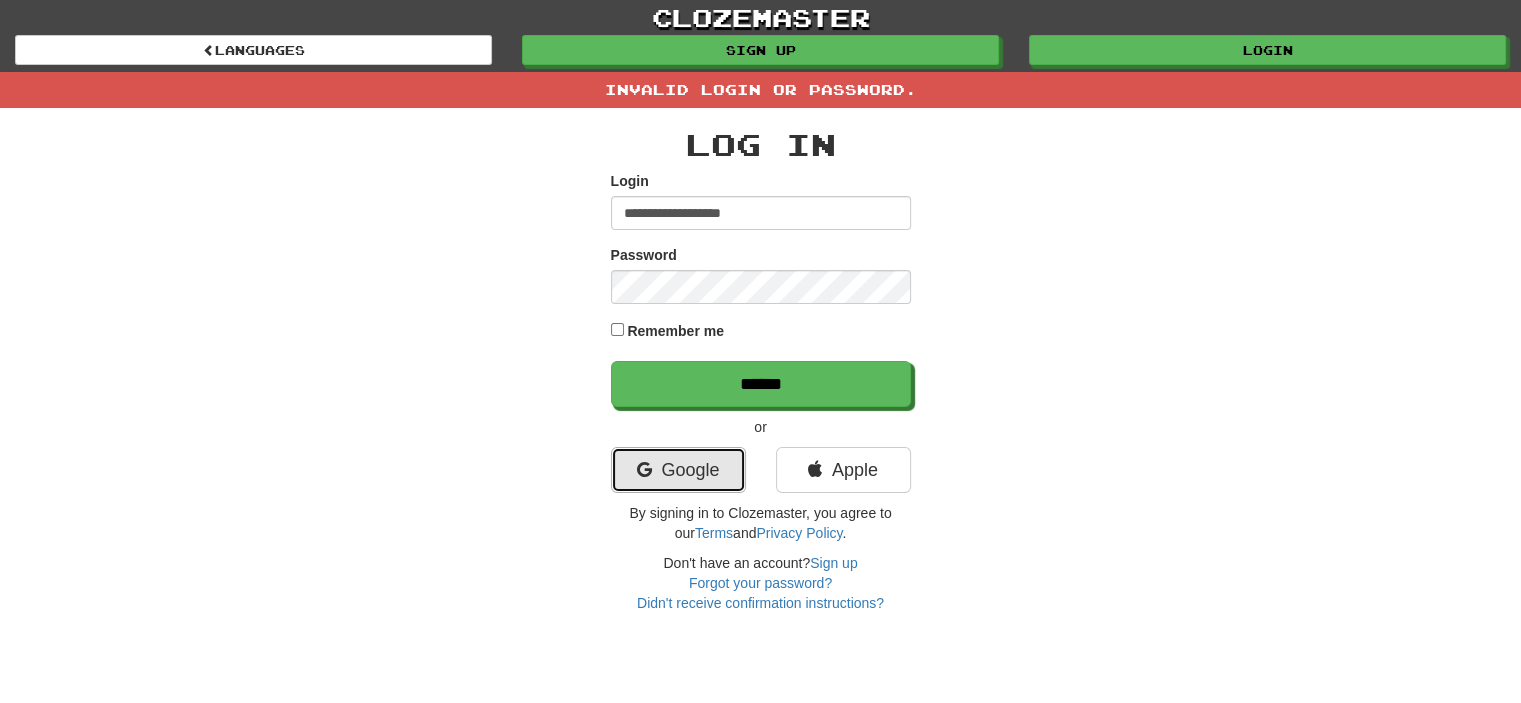 click on "Google" at bounding box center (678, 470) 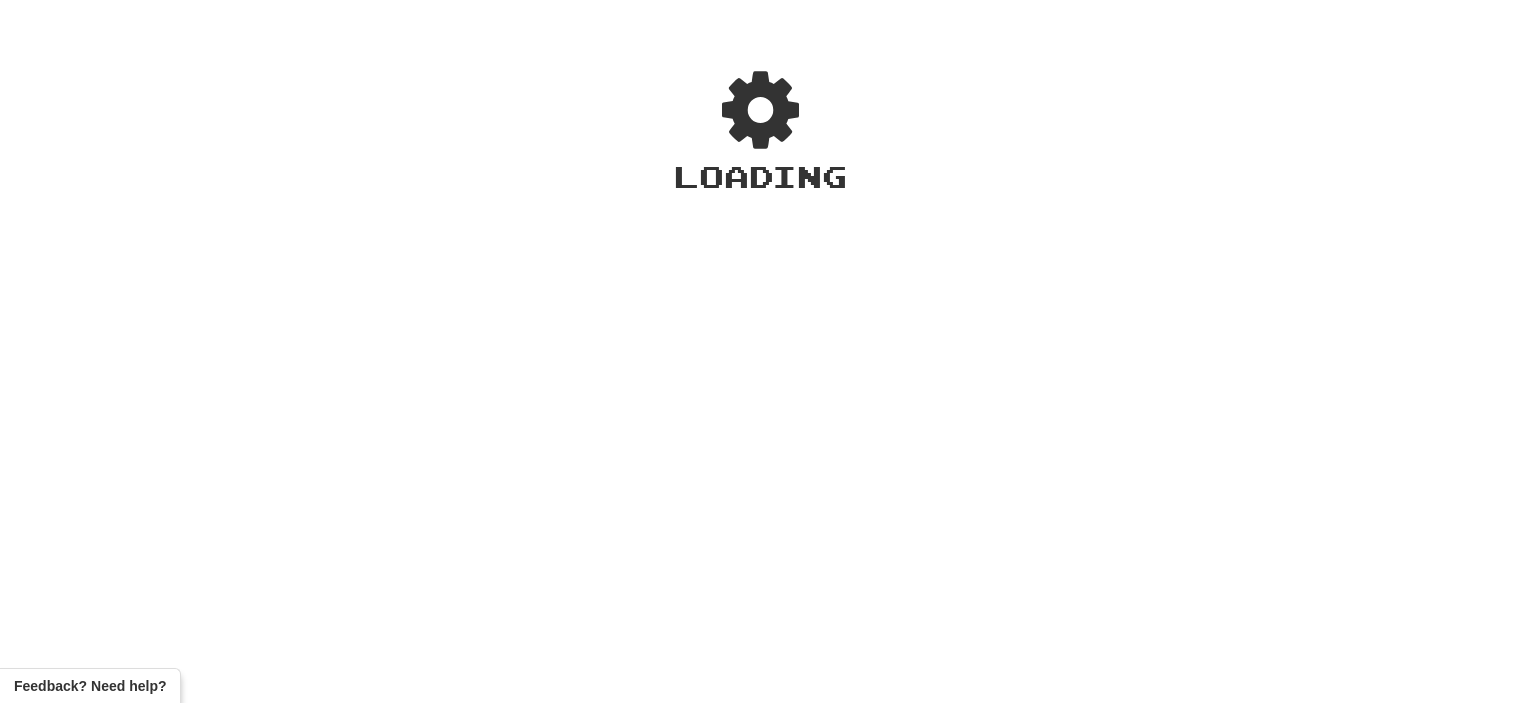 scroll, scrollTop: 0, scrollLeft: 0, axis: both 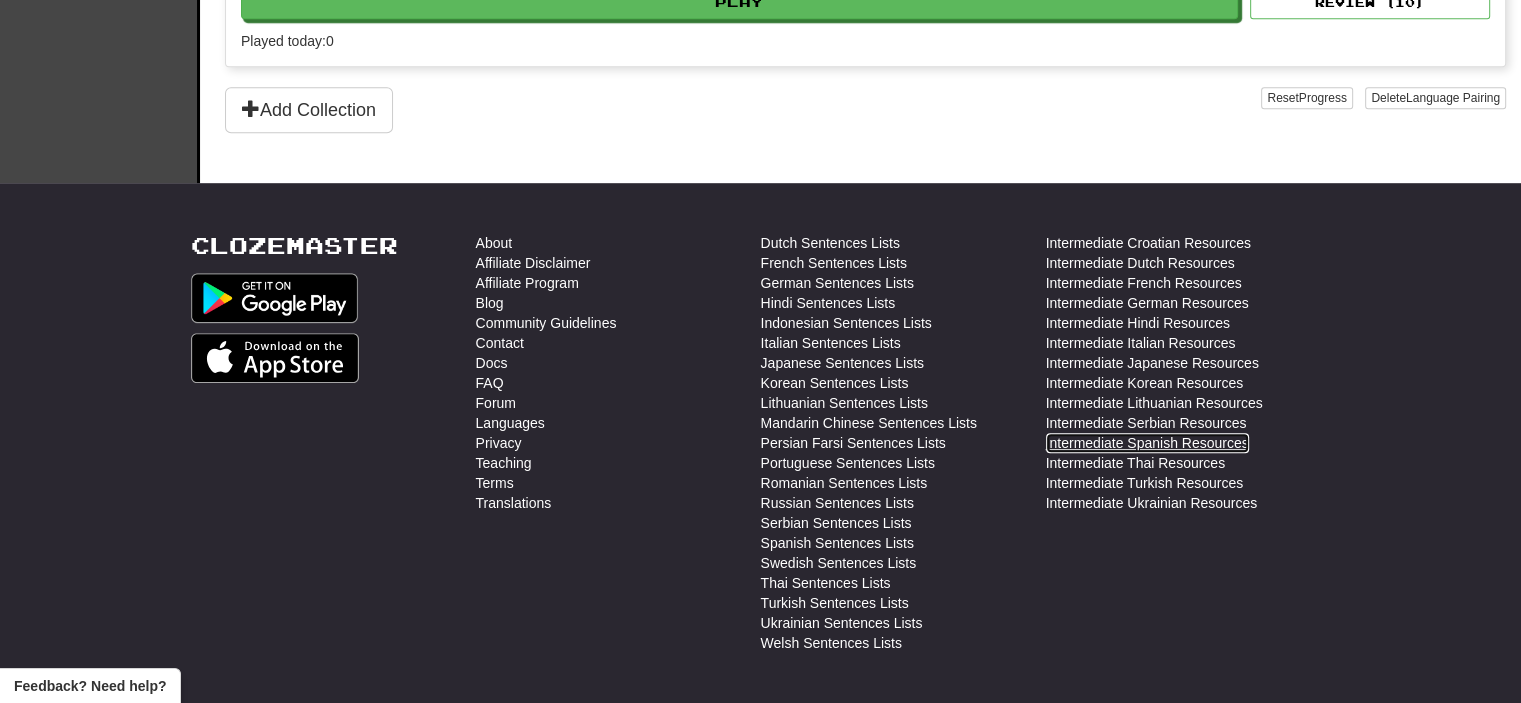 click on "Intermediate Spanish Resources" at bounding box center [1147, 443] 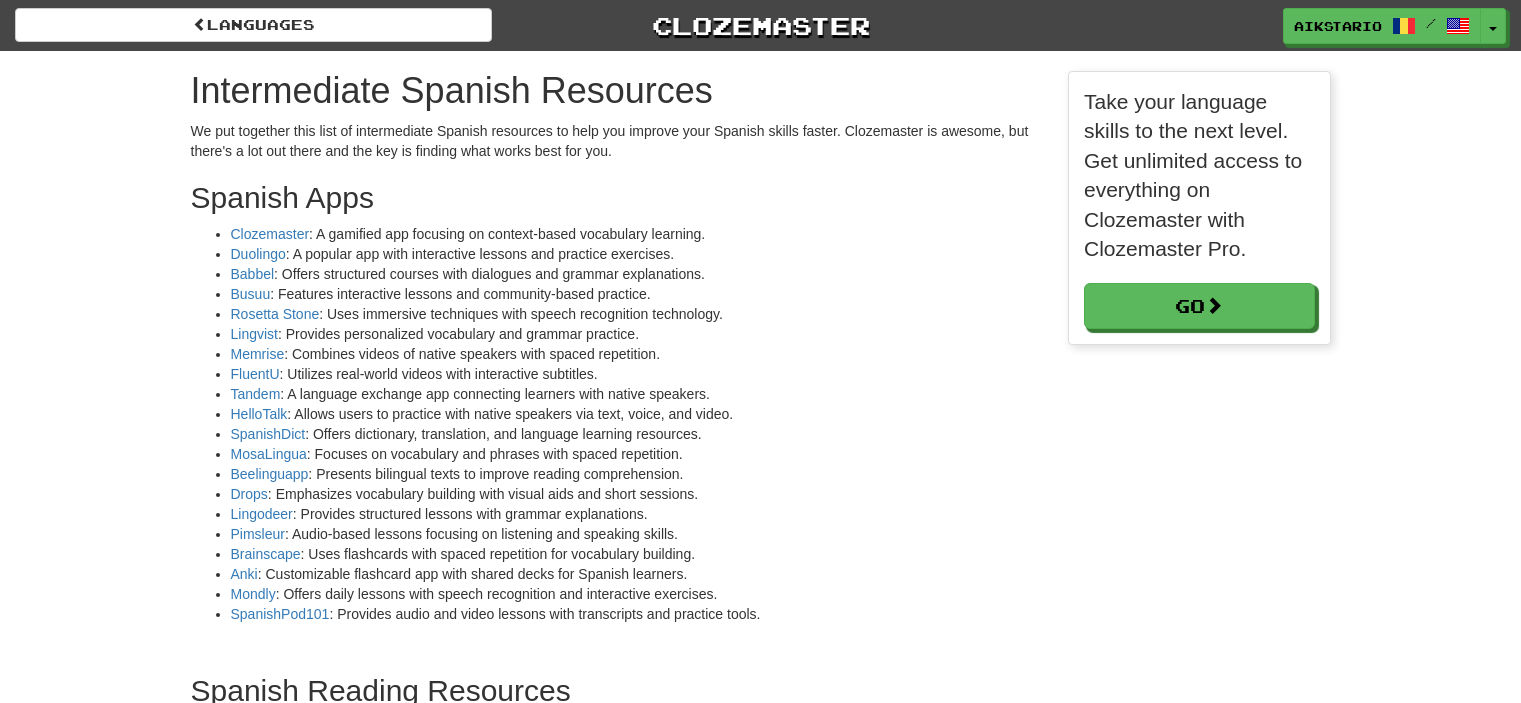 scroll, scrollTop: 0, scrollLeft: 0, axis: both 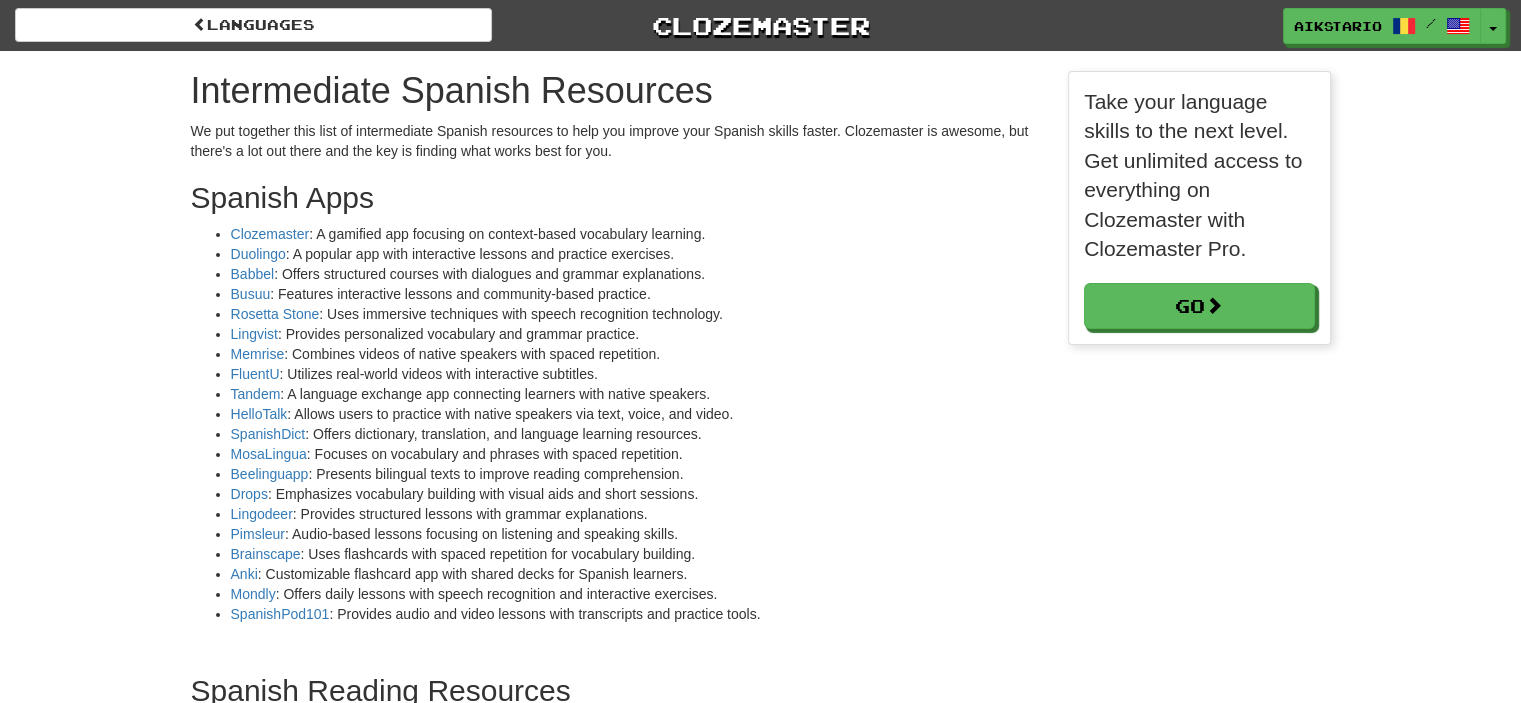 click on "SpanishDict : Offers dictionary, translation, and language learning resources." at bounding box center (635, 434) 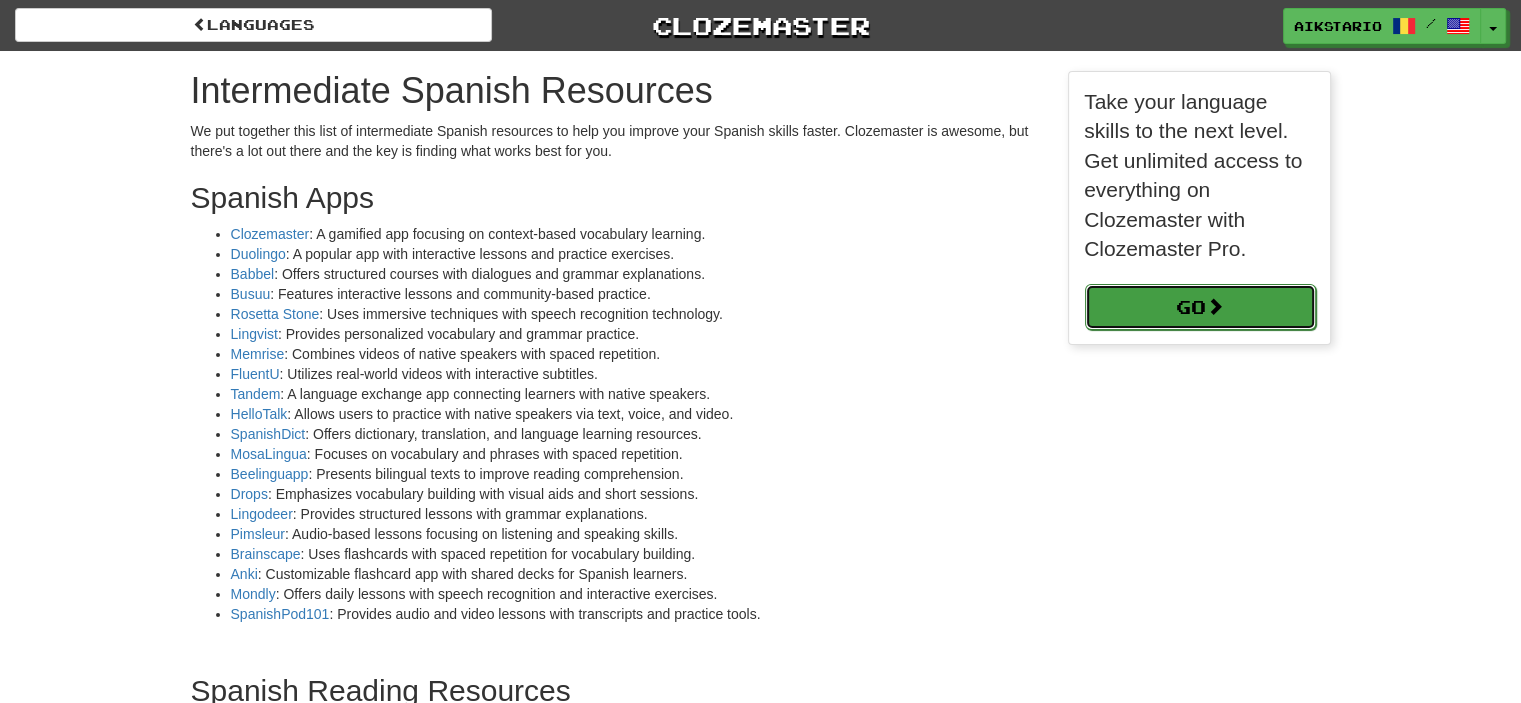 click on "Go" at bounding box center [1200, 307] 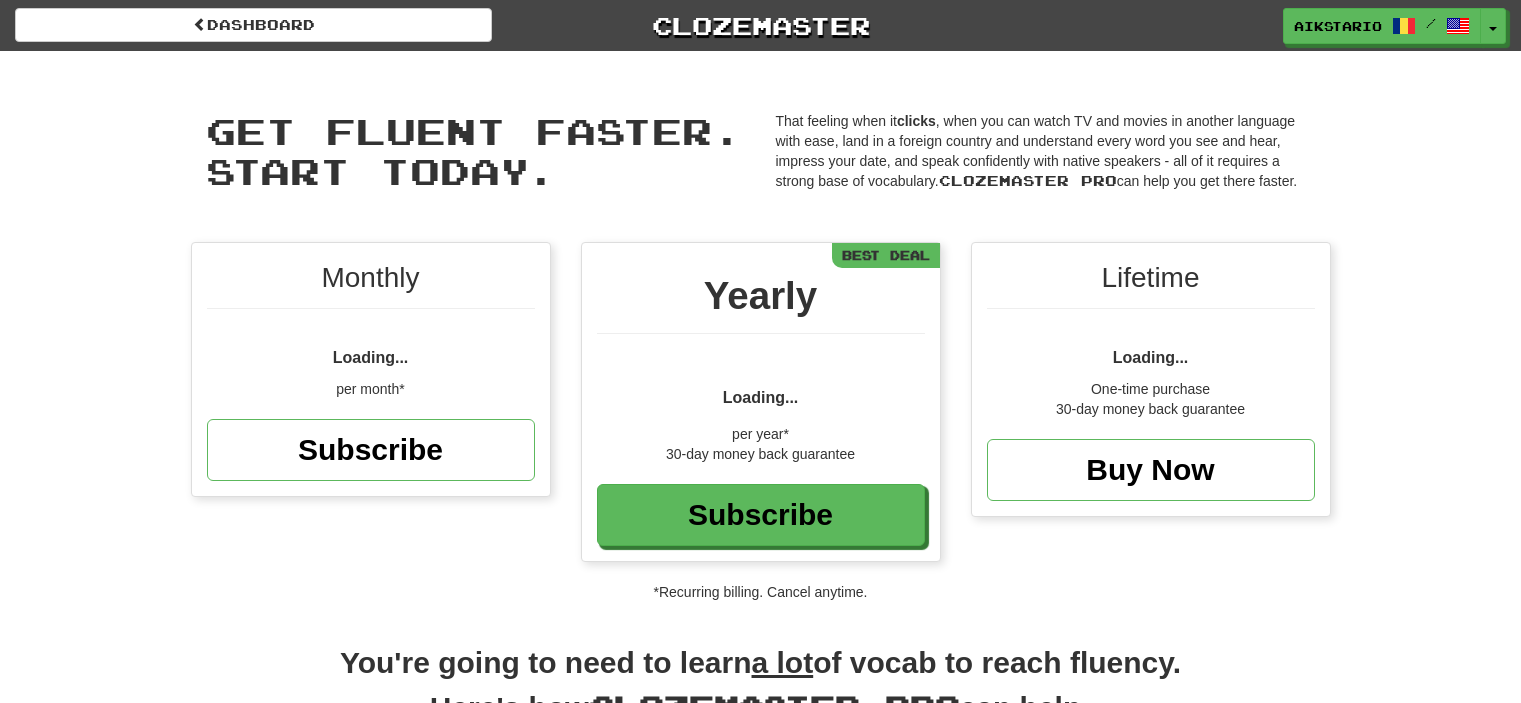 scroll, scrollTop: 0, scrollLeft: 0, axis: both 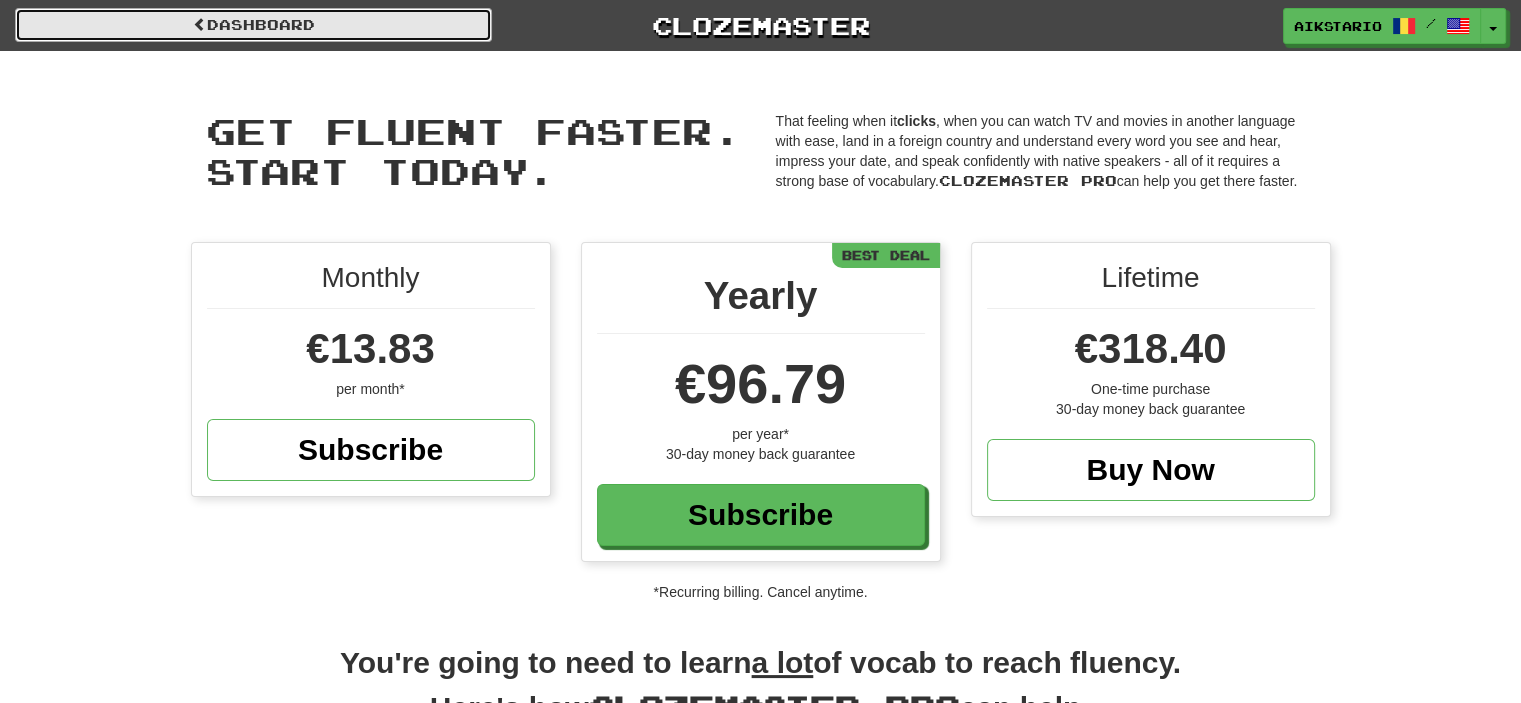 click on "Dashboard" at bounding box center (253, 25) 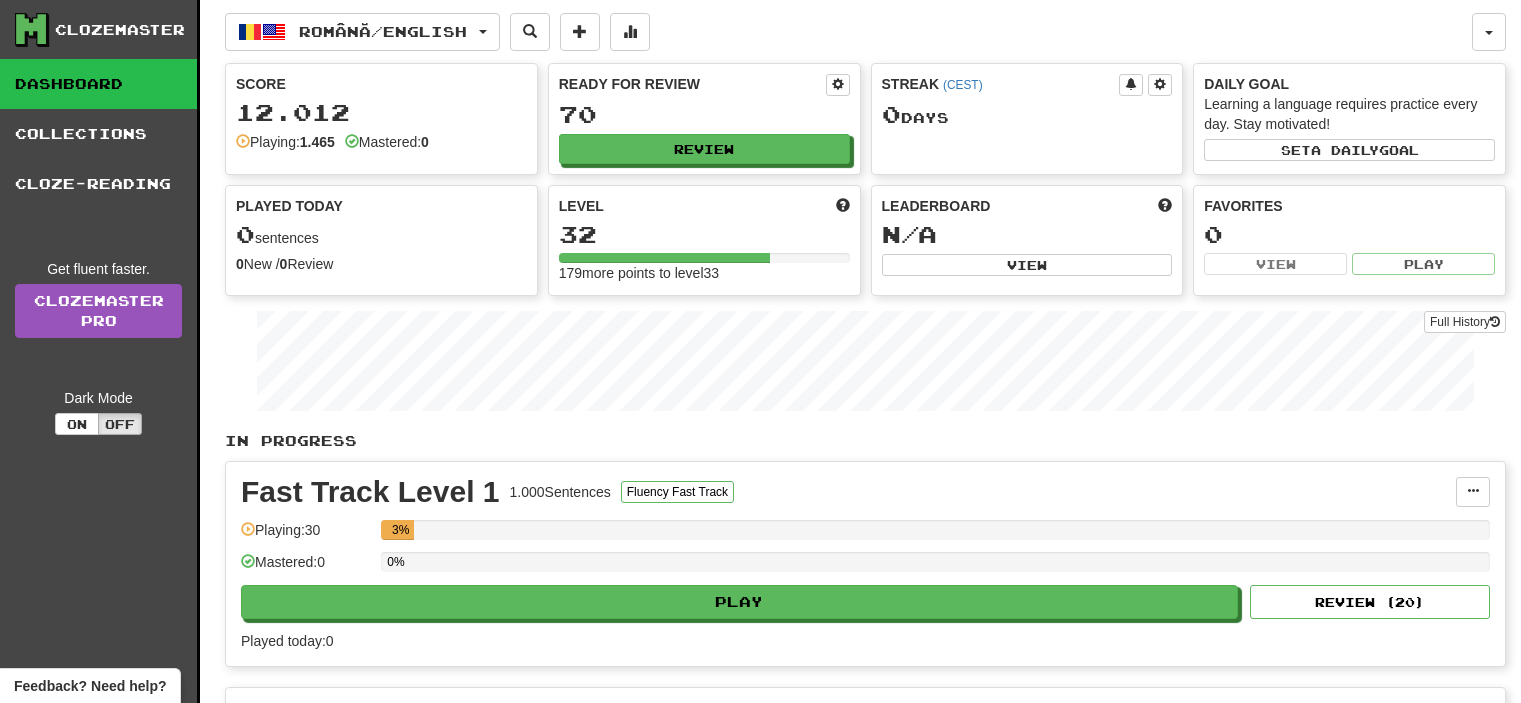 scroll, scrollTop: 0, scrollLeft: 0, axis: both 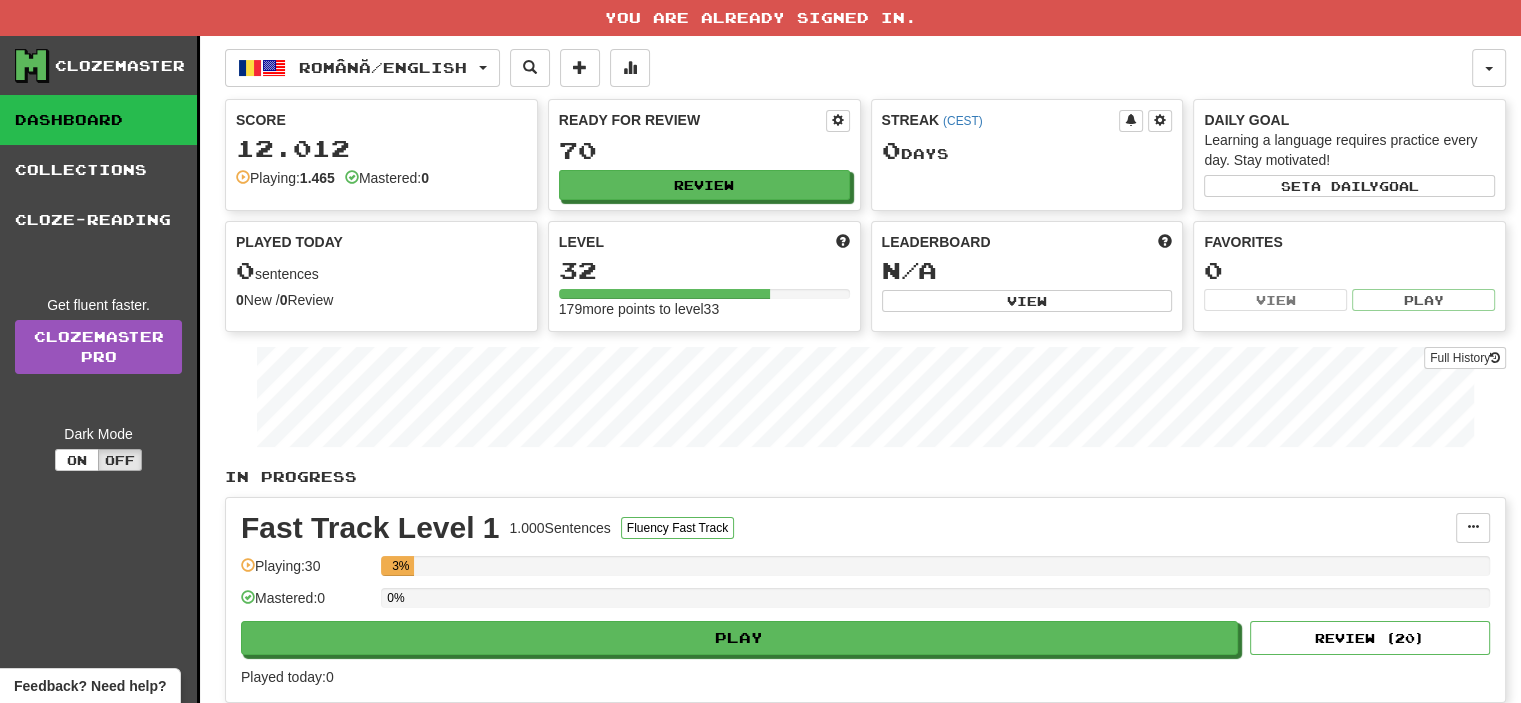 click on "You are already signed in." at bounding box center [760, 18] 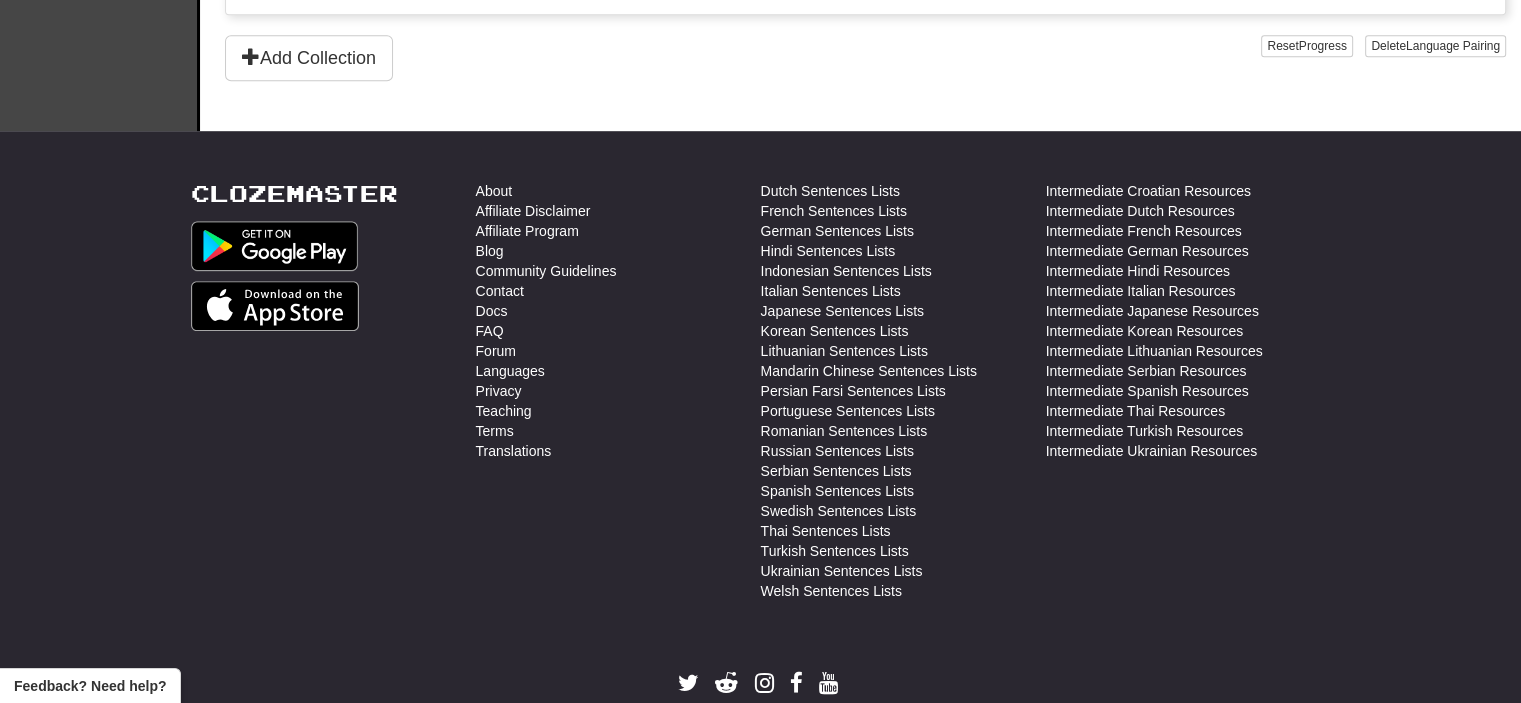 scroll, scrollTop: 1448, scrollLeft: 0, axis: vertical 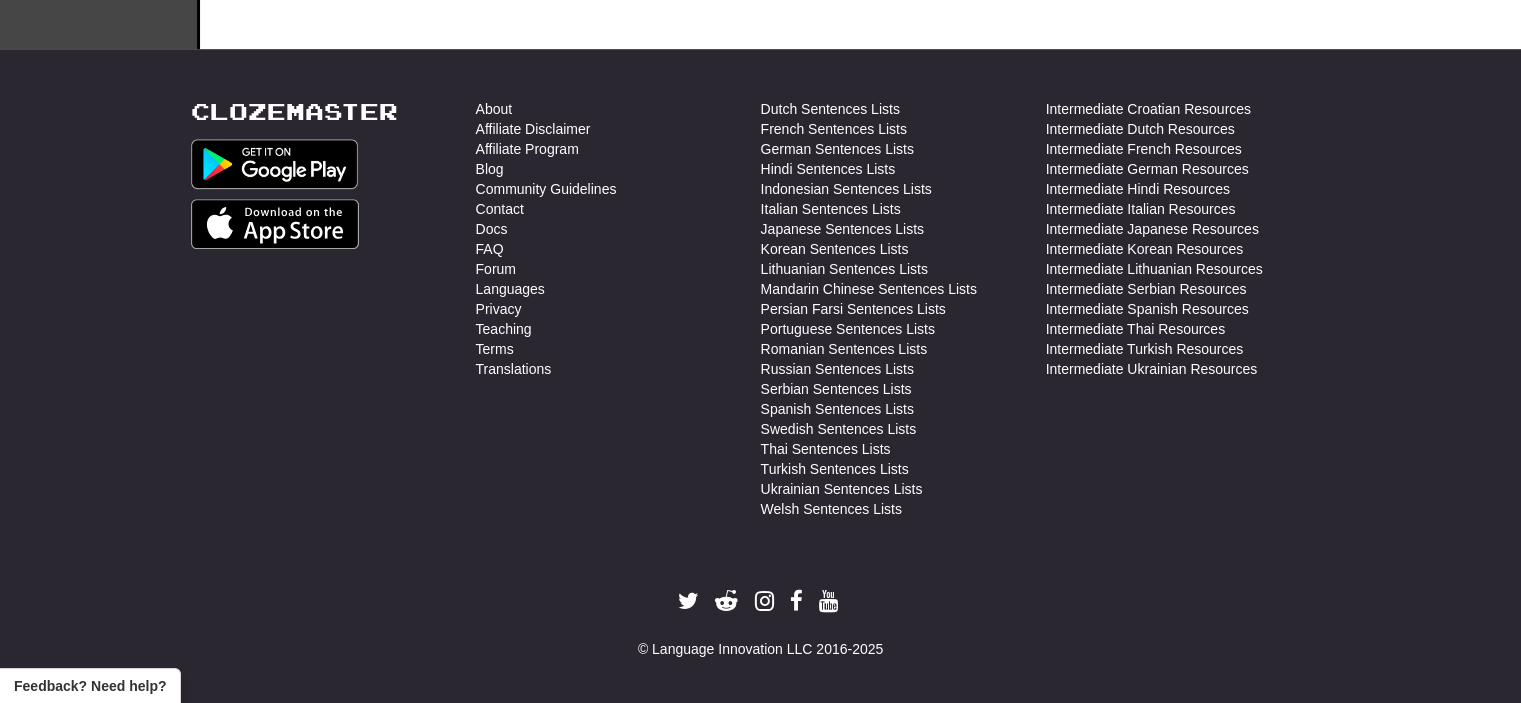 click on "Clozemaster
About
Affiliate Disclaimer
Affiliate Program
Blog
Community Guidelines
Contact
Docs
FAQ
Forum
Languages
Privacy
Teaching
Terms
Translations
Dutch Sentences Lists
French Sentences Lists
German Sentences Lists
Hindi Sentences Lists
Indonesian Sentences Lists
Italian Sentences Lists
Japanese Sentences Lists
Korean Sentences Lists
Lithuanian Sentences Lists
Mandarin Chinese Sentences Lists
Persian Farsi Sentences Lists
Portuguese Sentences Lists
Romanian Sentences Lists
Russian Sentences Lists
Serbian Sentences Lists
Spanish Sentences Lists
Swedish Sentences Lists
Thai Sentences Lists
Turkish Sentences Lists
Ukrainian Sentences Lists
Welsh Sentences Lists
Intermediate Croatian Resources
Intermediate Dutch Resources
Intermediate French Resources
Intermediate German Resources
Intermediate Hindi Resources
Intermediate Italian Resources
Intermediate Japanese Resources" at bounding box center [760, 379] 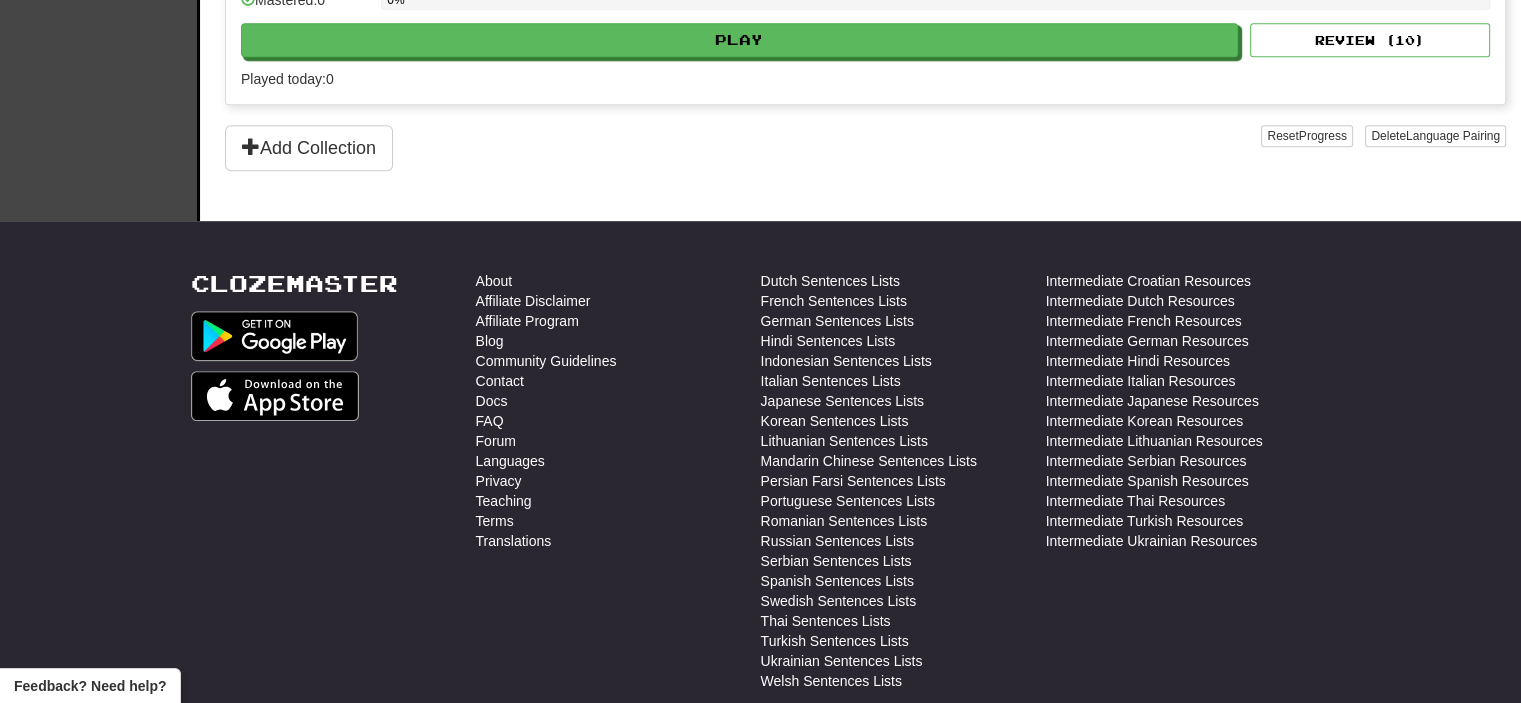 scroll, scrollTop: 0, scrollLeft: 0, axis: both 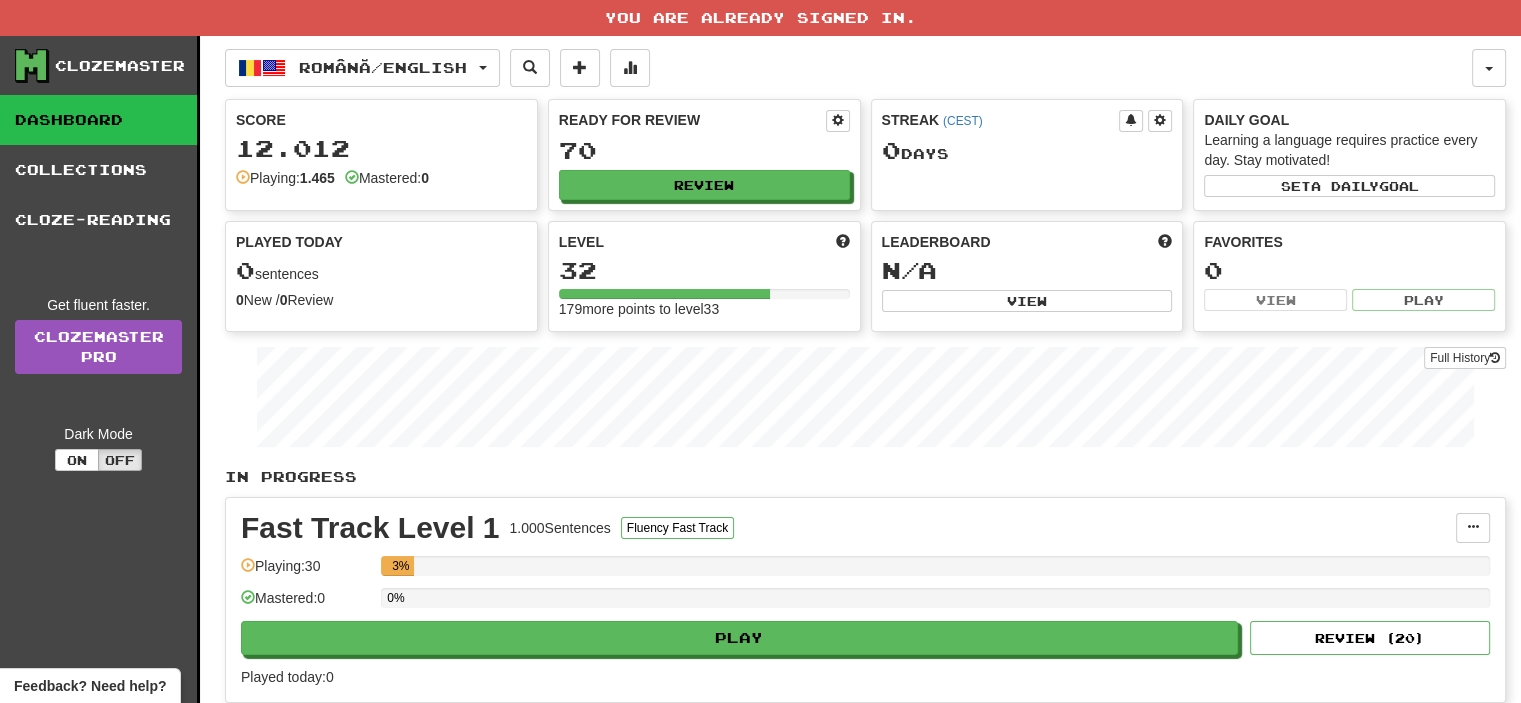 click on "You are already signed in." at bounding box center [760, 18] 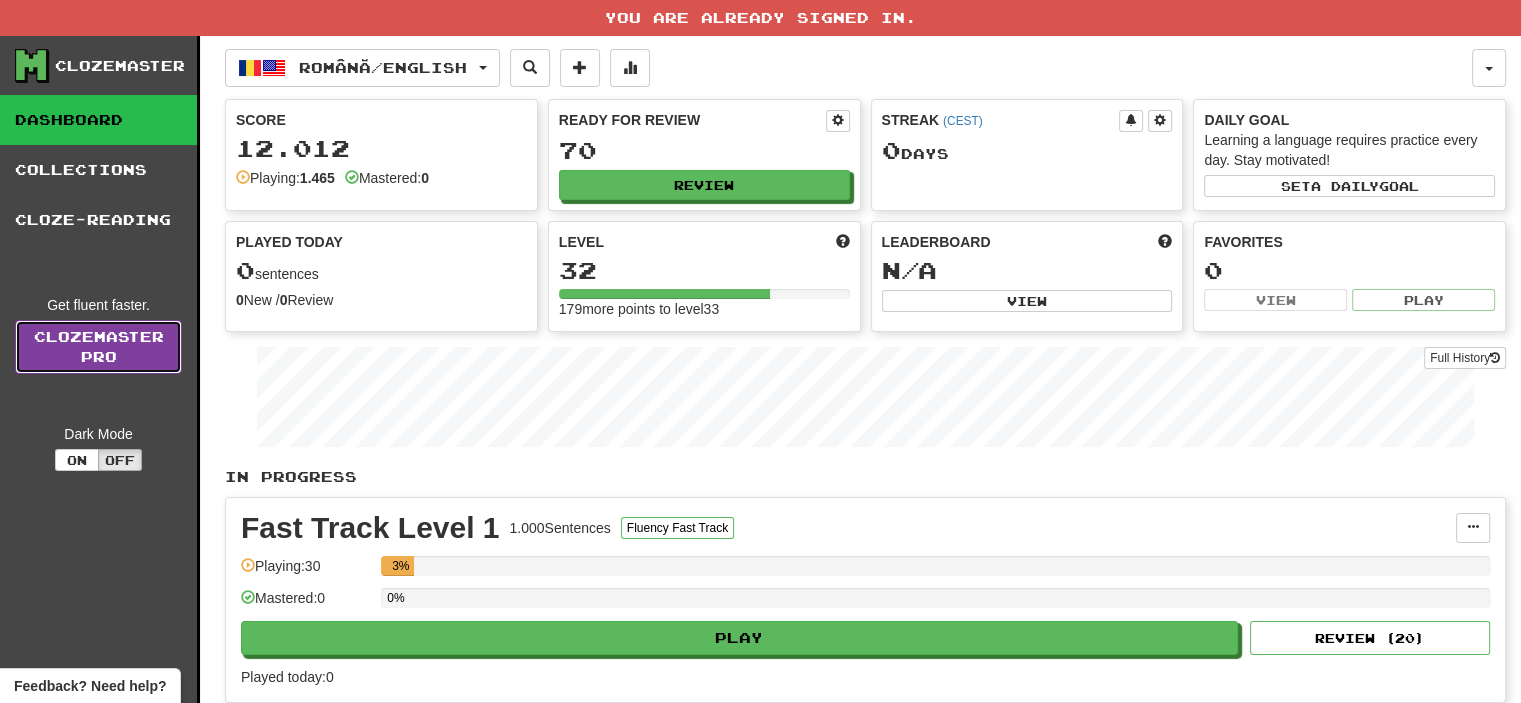 click on "Clozemaster Pro" at bounding box center (98, 347) 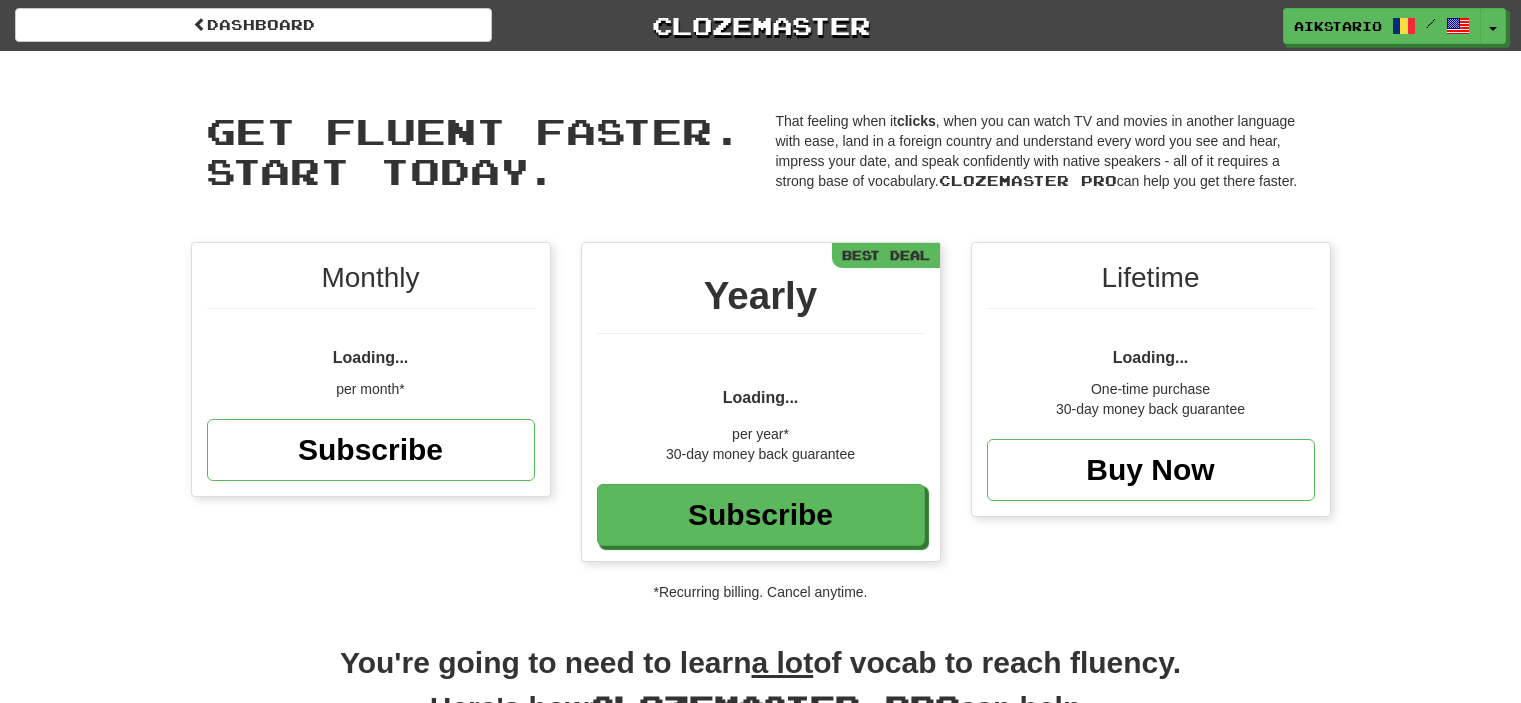 scroll, scrollTop: 0, scrollLeft: 0, axis: both 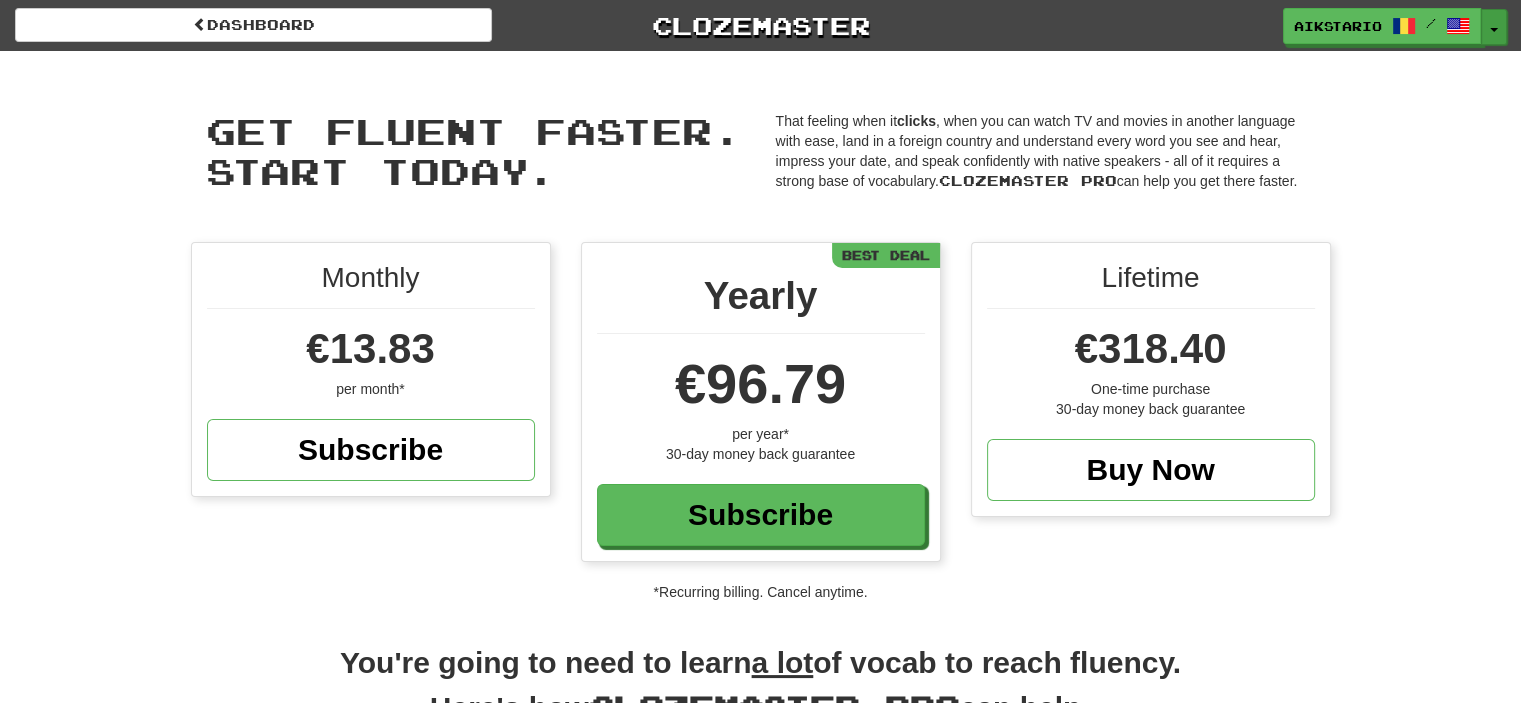 click on "Toggle Dropdown" at bounding box center [1494, 27] 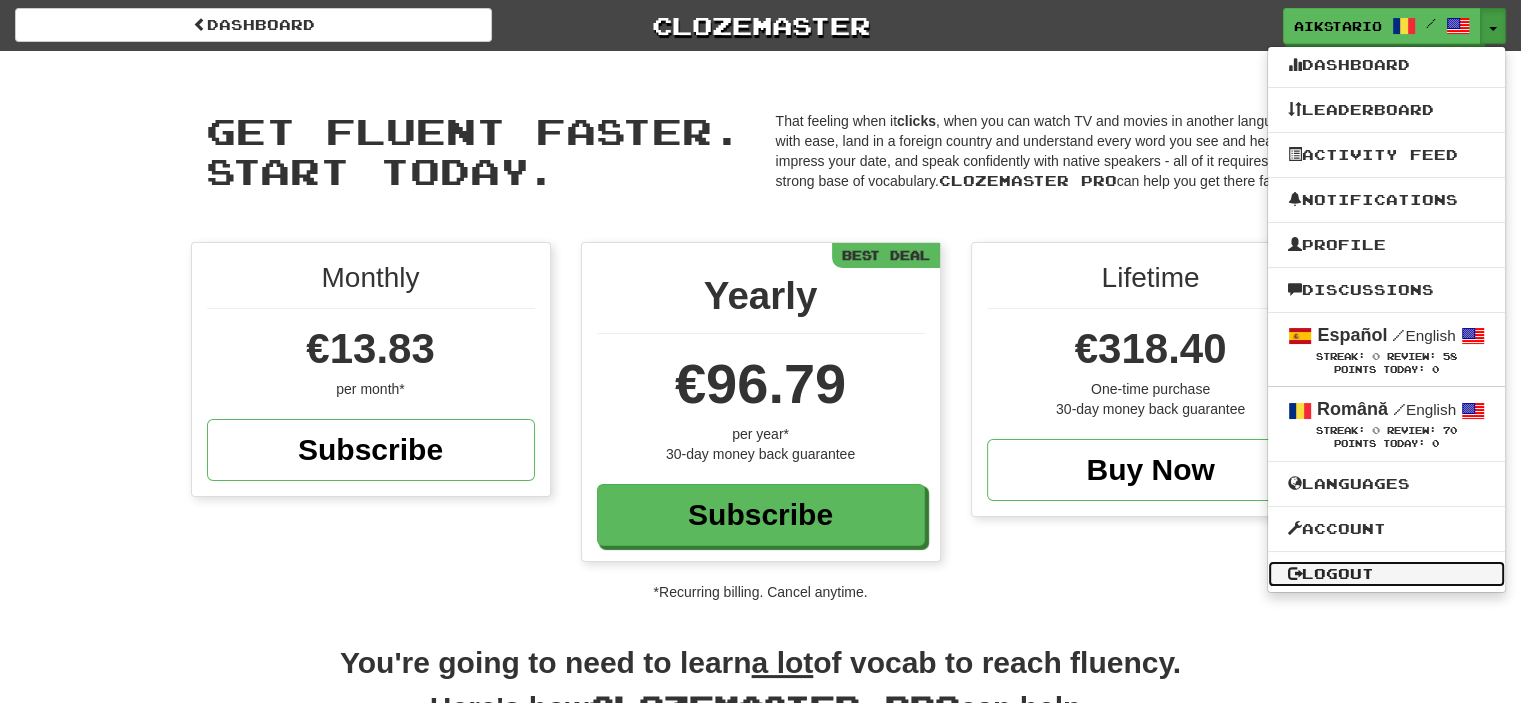 click on "Logout" at bounding box center (1386, 574) 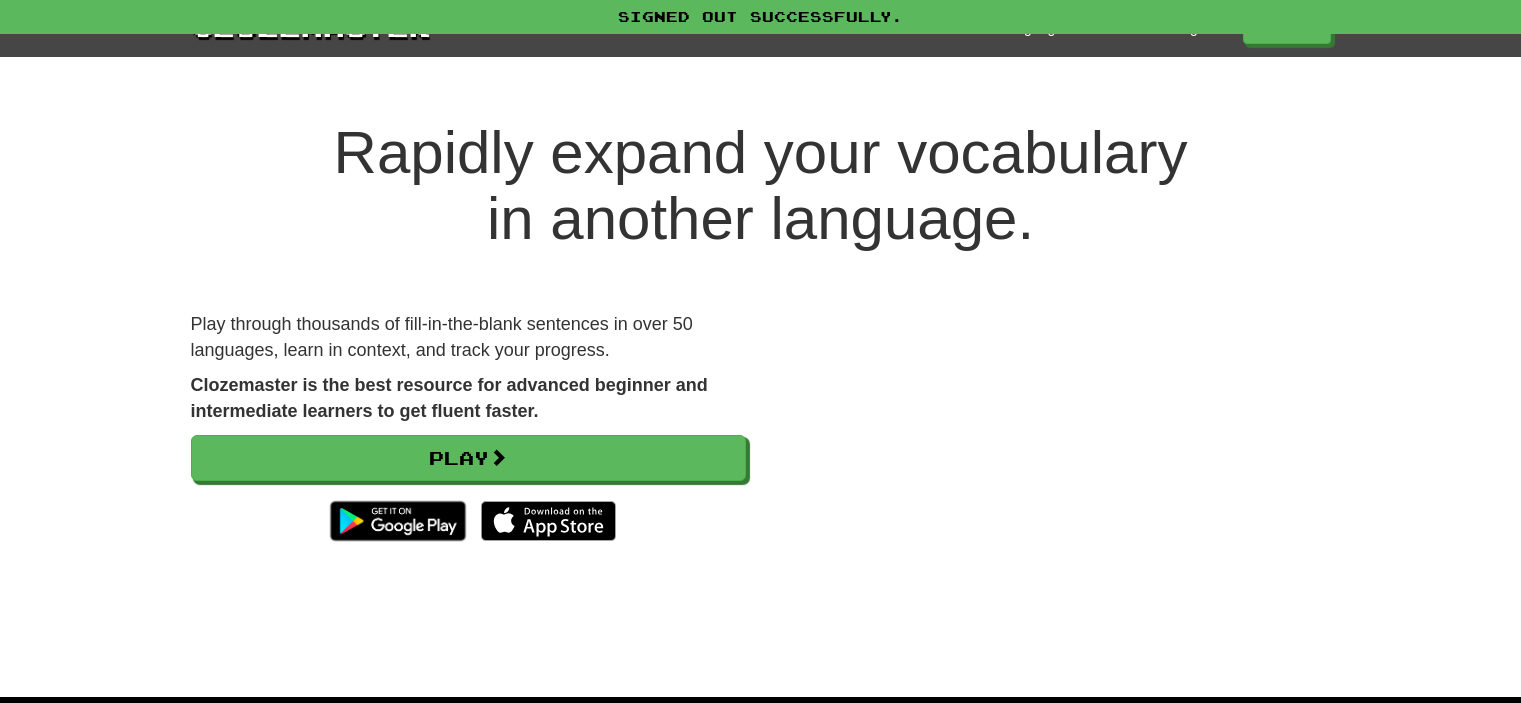 scroll, scrollTop: 0, scrollLeft: 0, axis: both 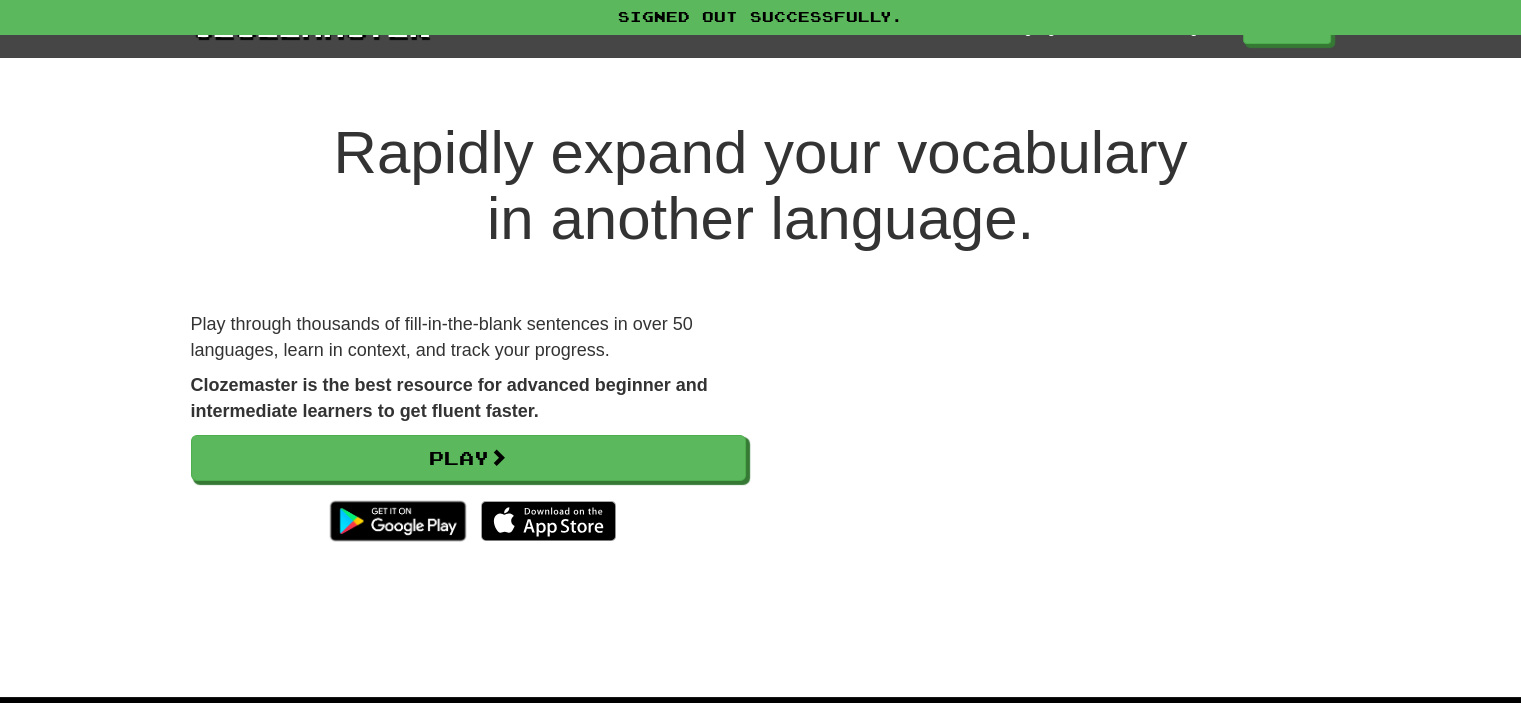 click on "Rapidly expand your vocabulary  in another language.
Play through thousands of fill-in-the-blank sentences in over 50 languages, learn in context, and track your progress.
Clozemaster is the best resource for advanced beginner and intermediate learners to get fluent faster.
Play" at bounding box center [760, 388] 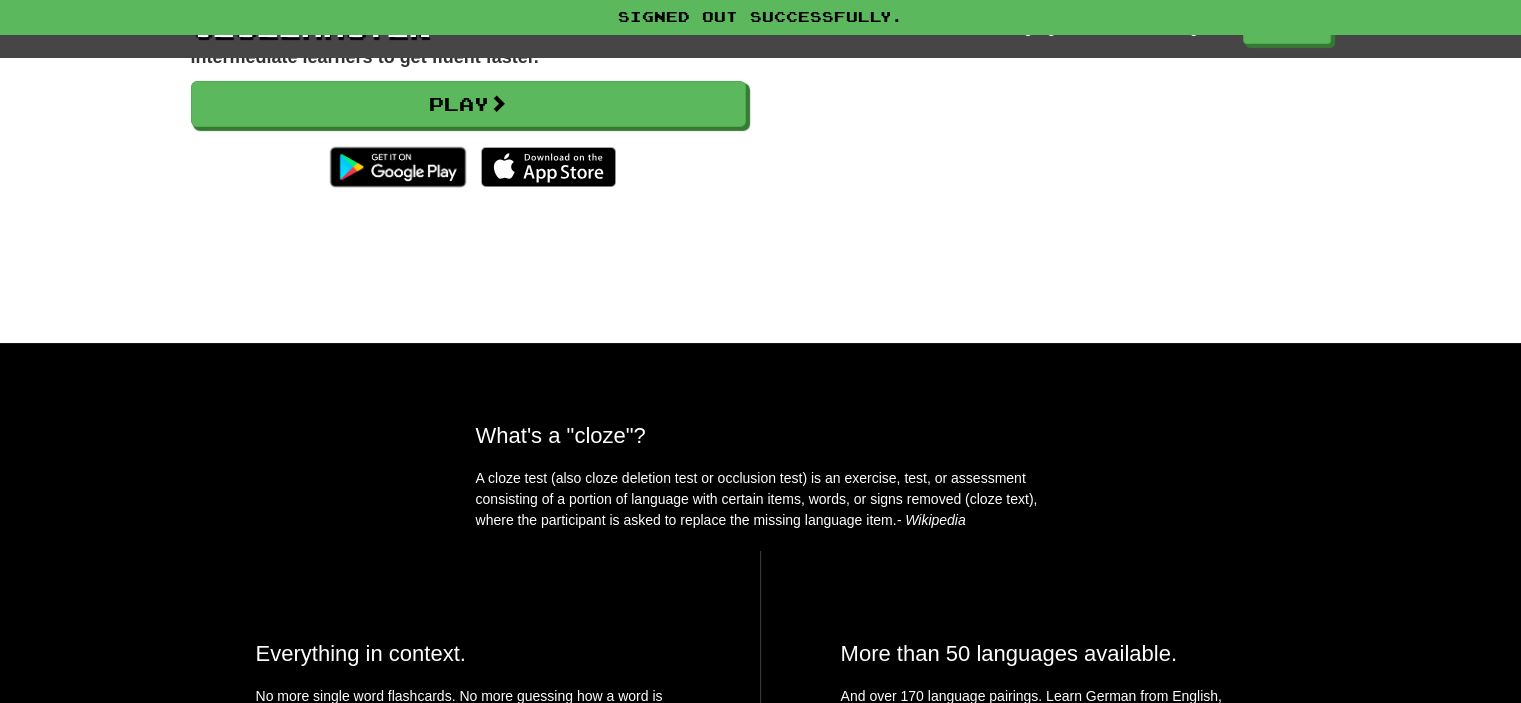 scroll, scrollTop: 0, scrollLeft: 0, axis: both 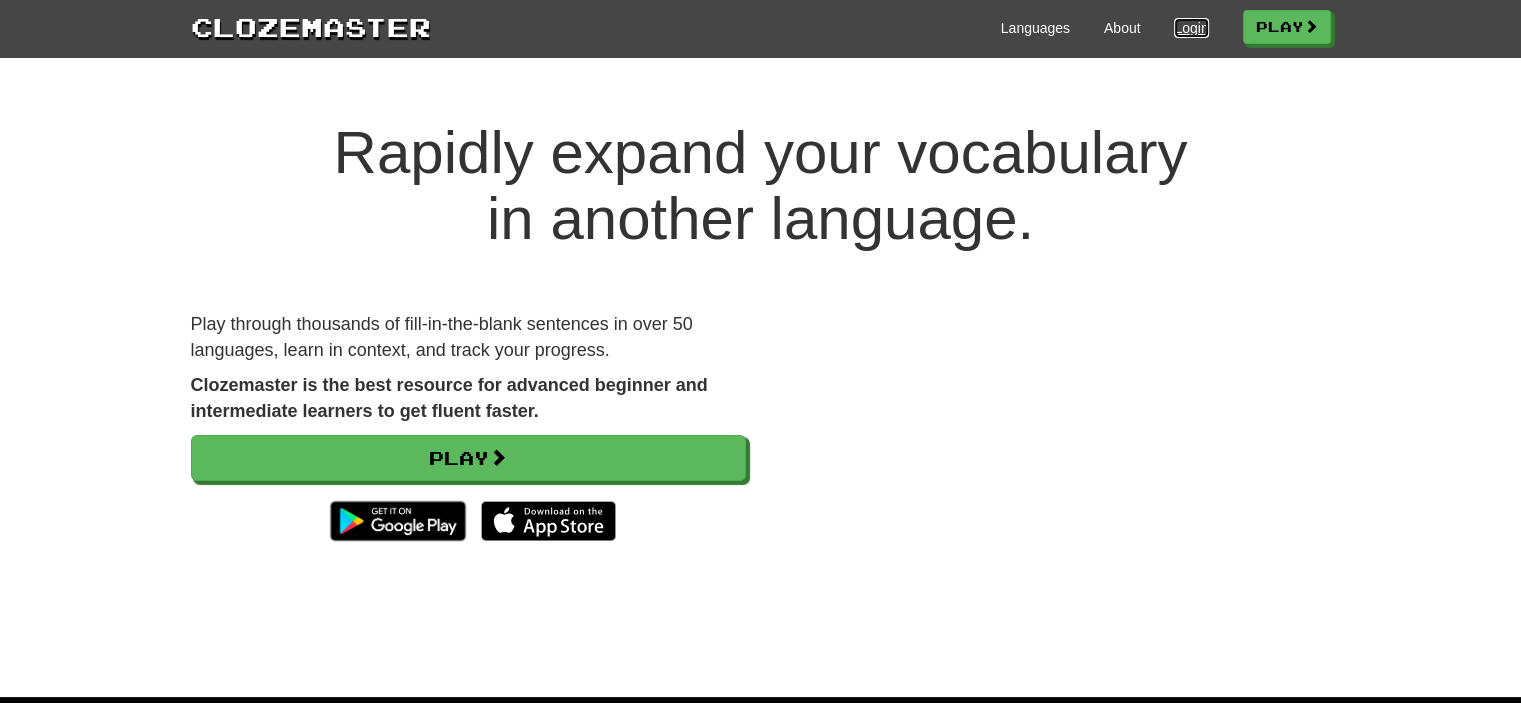 click on "Login" at bounding box center [1191, 28] 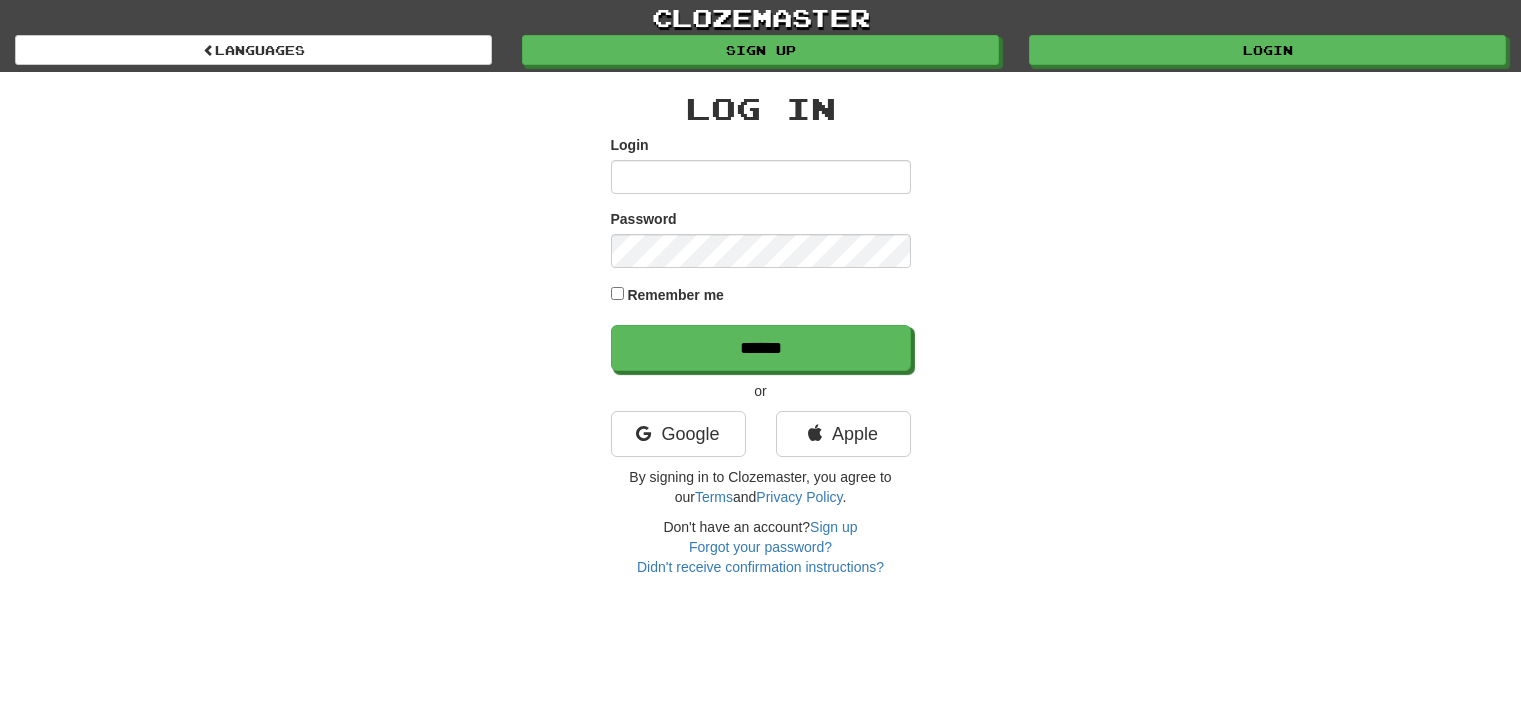 scroll, scrollTop: 0, scrollLeft: 0, axis: both 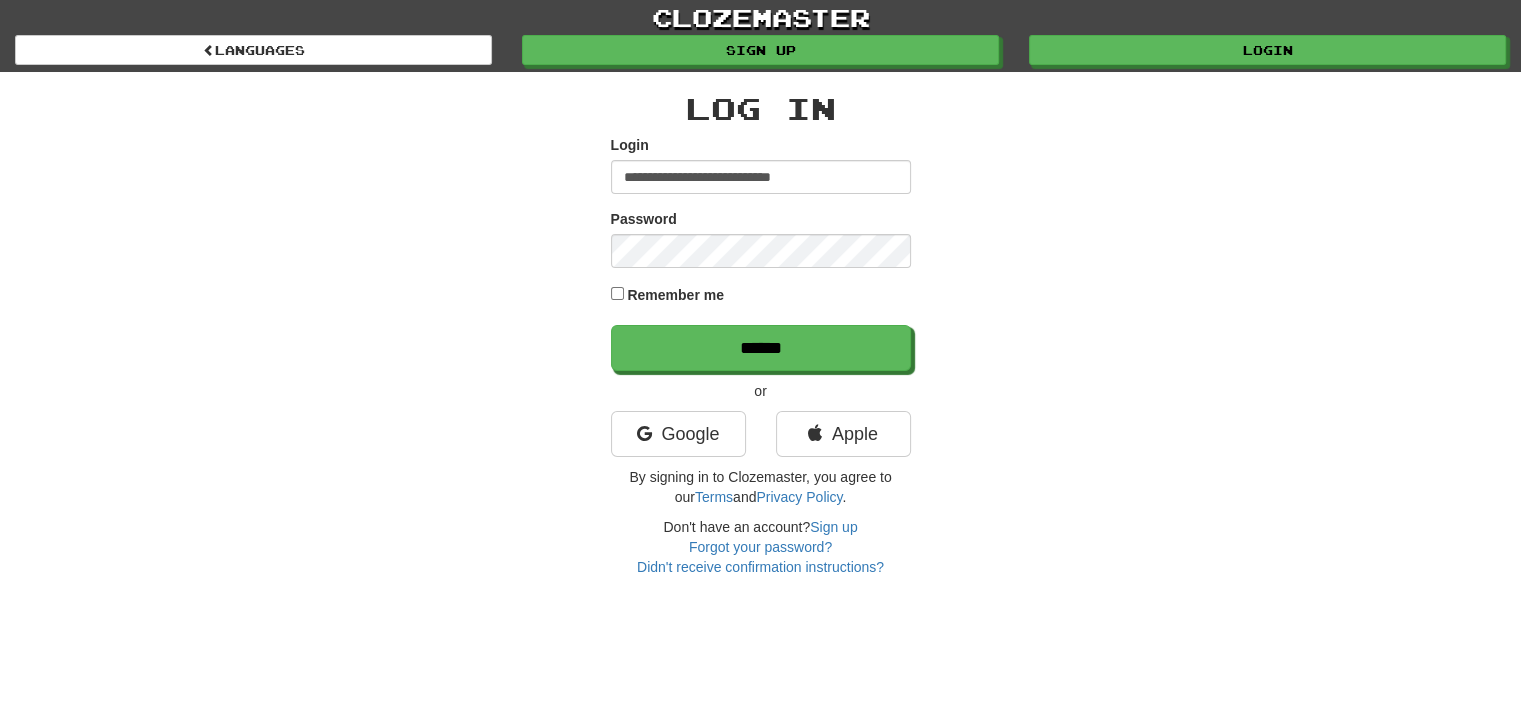 type on "**********" 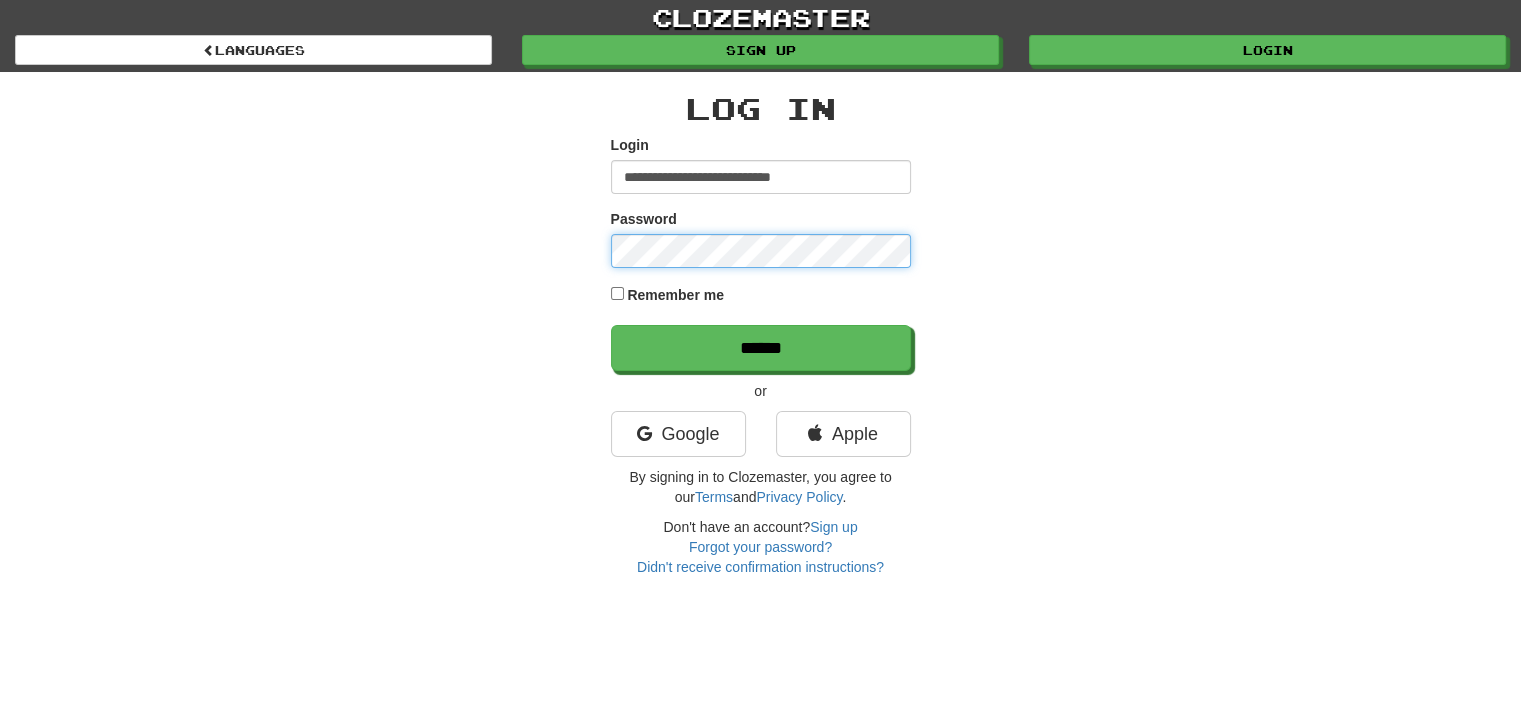 click on "******" at bounding box center [761, 348] 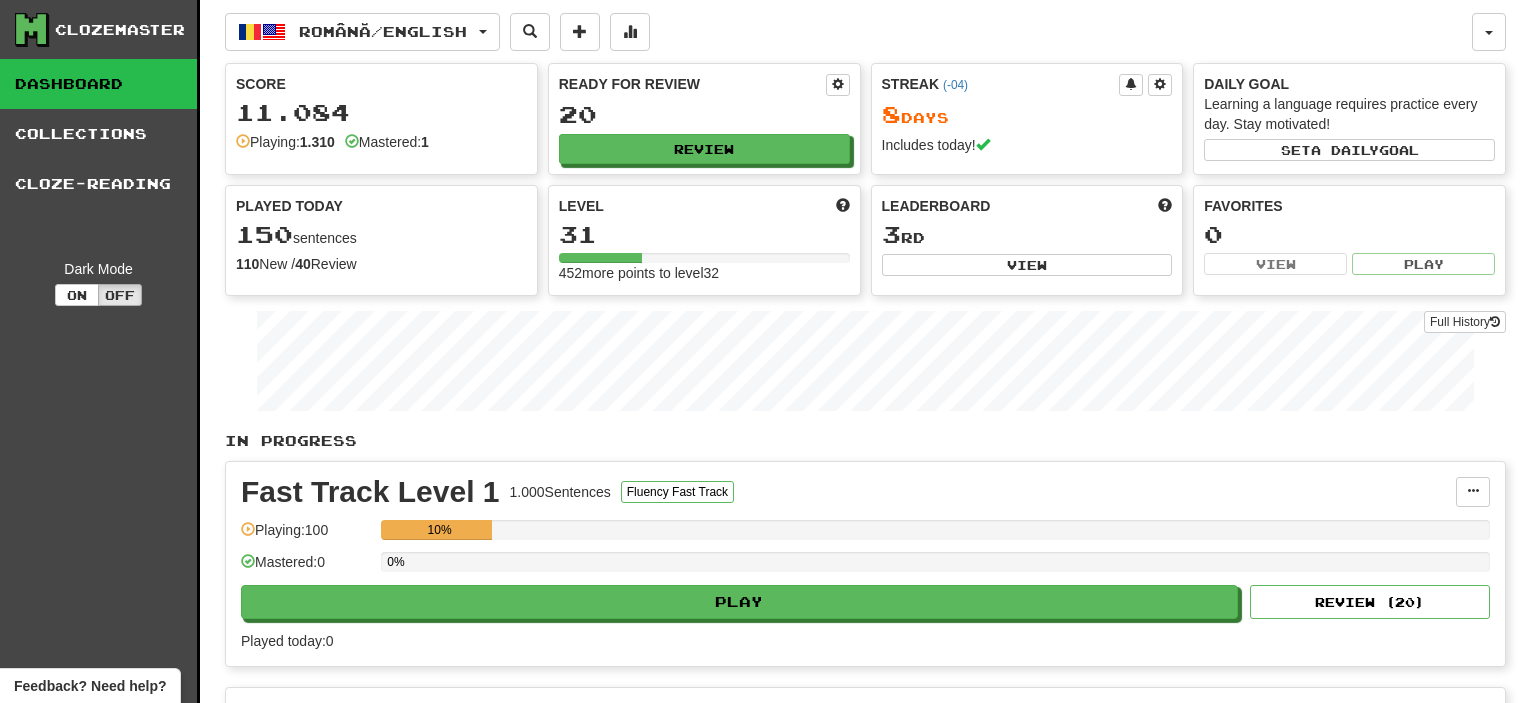 scroll, scrollTop: 0, scrollLeft: 0, axis: both 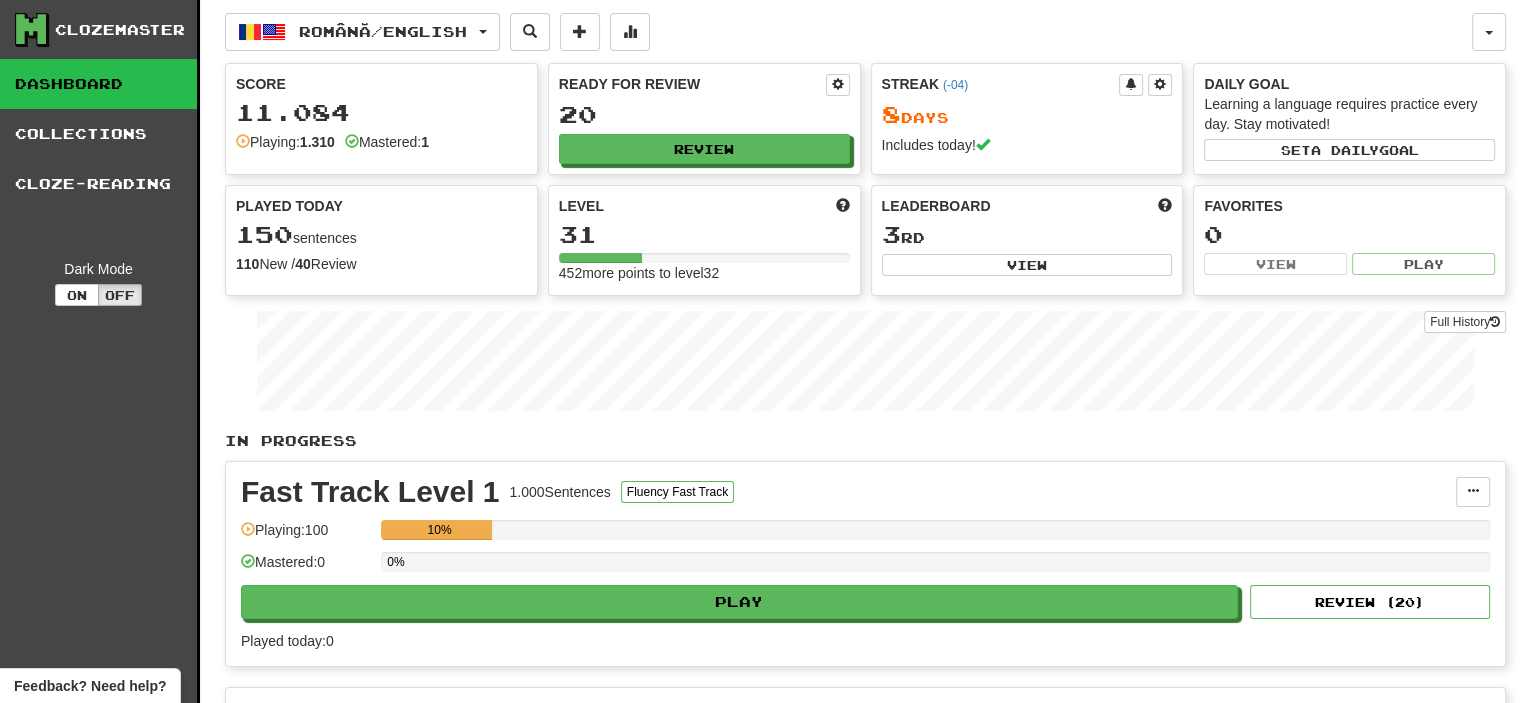 click on "Learning a language requires practice every day. Stay motivated!" at bounding box center [1349, 114] 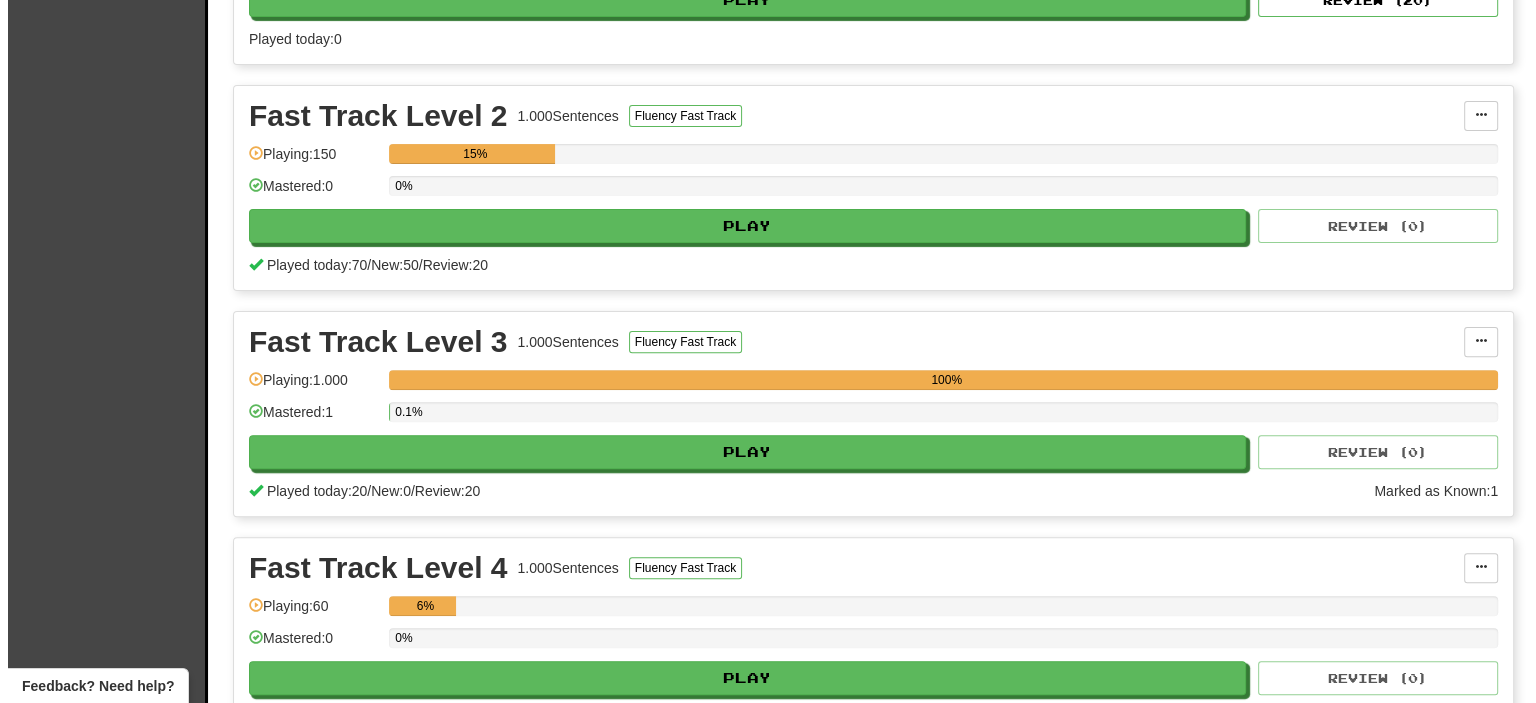 scroll, scrollTop: 0, scrollLeft: 0, axis: both 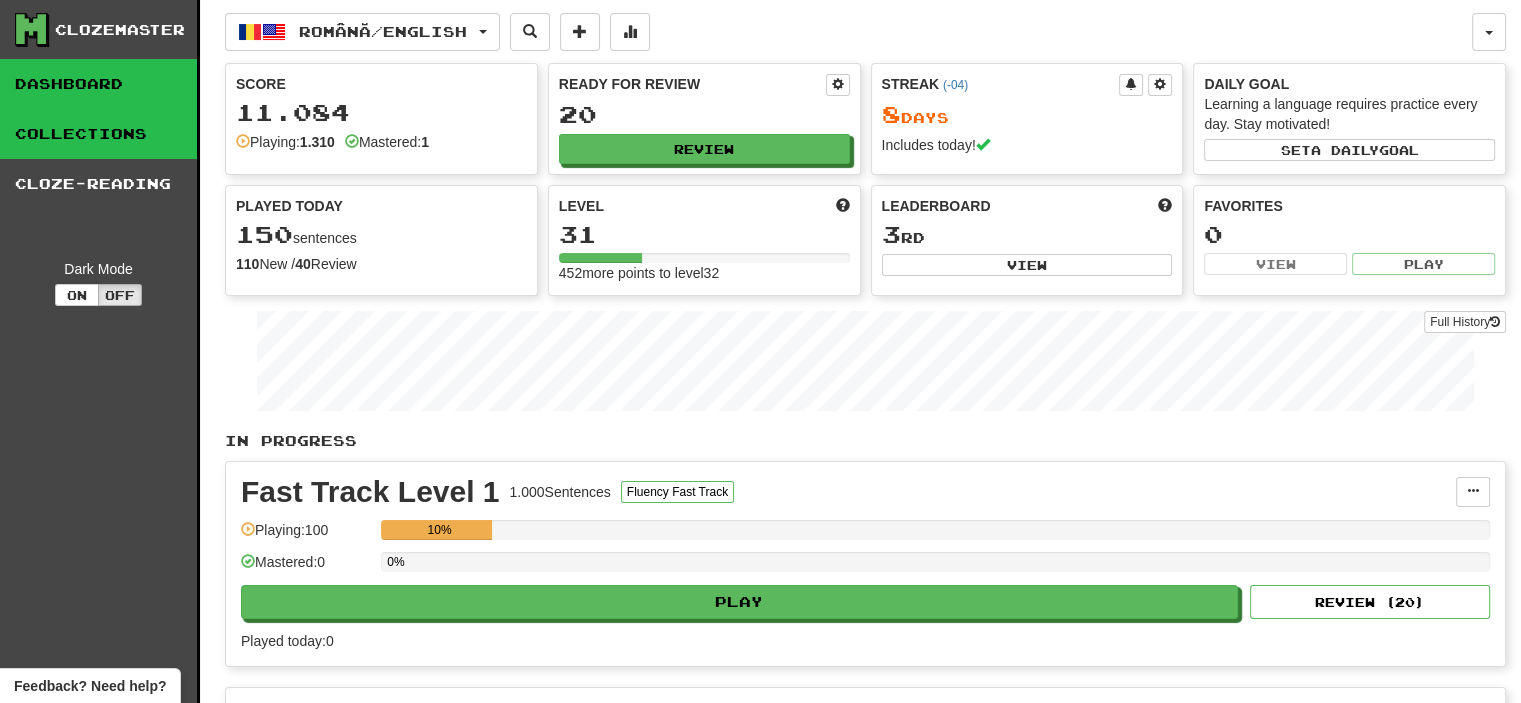 click on "Collections" at bounding box center [98, 134] 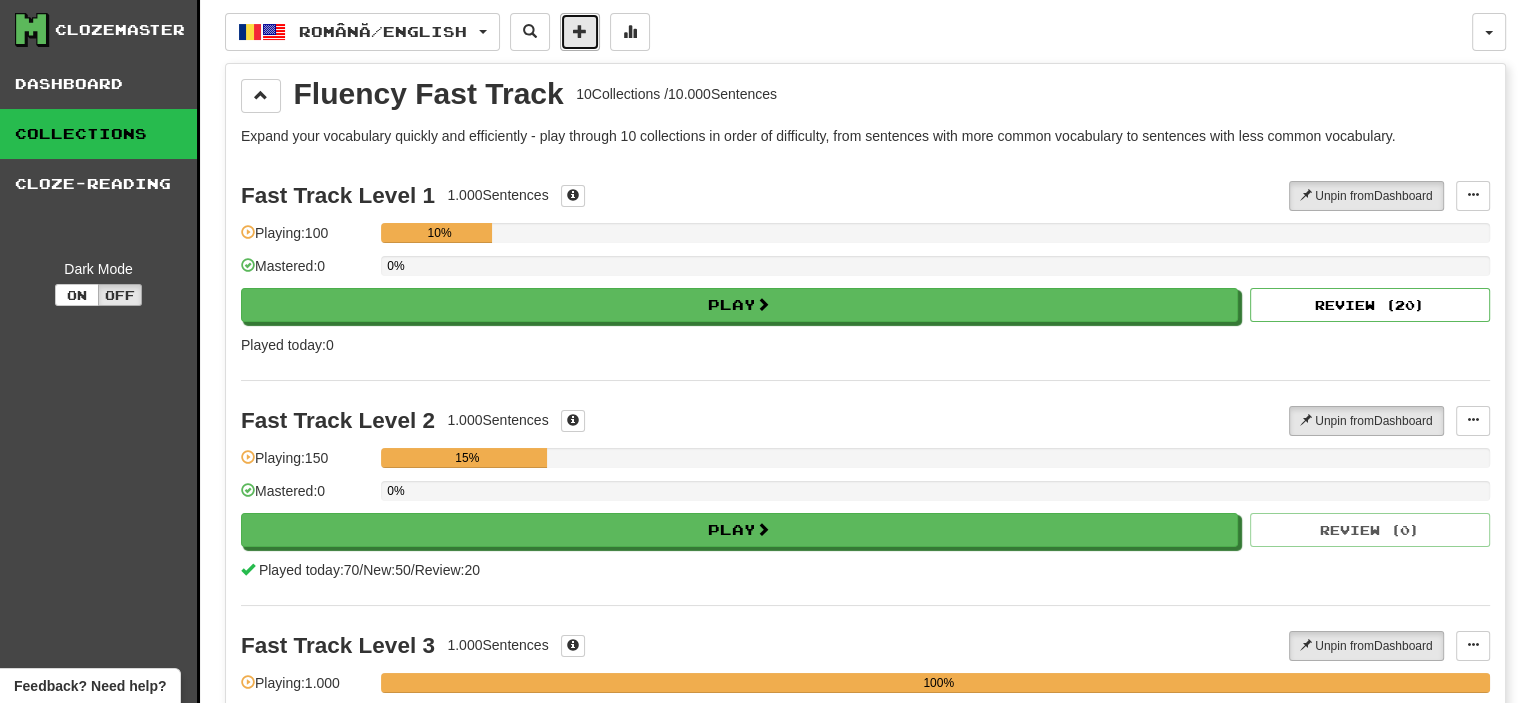 click at bounding box center [580, 31] 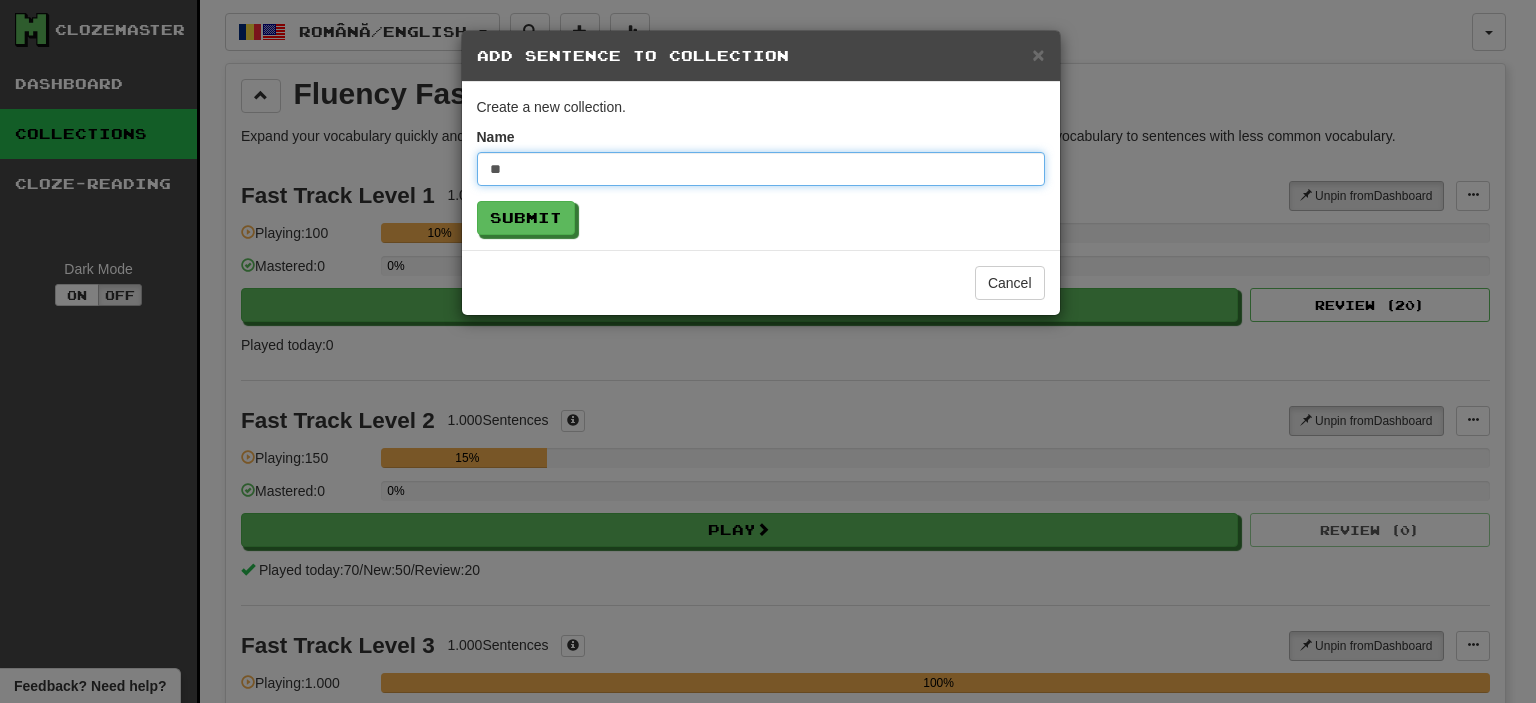 type on "*" 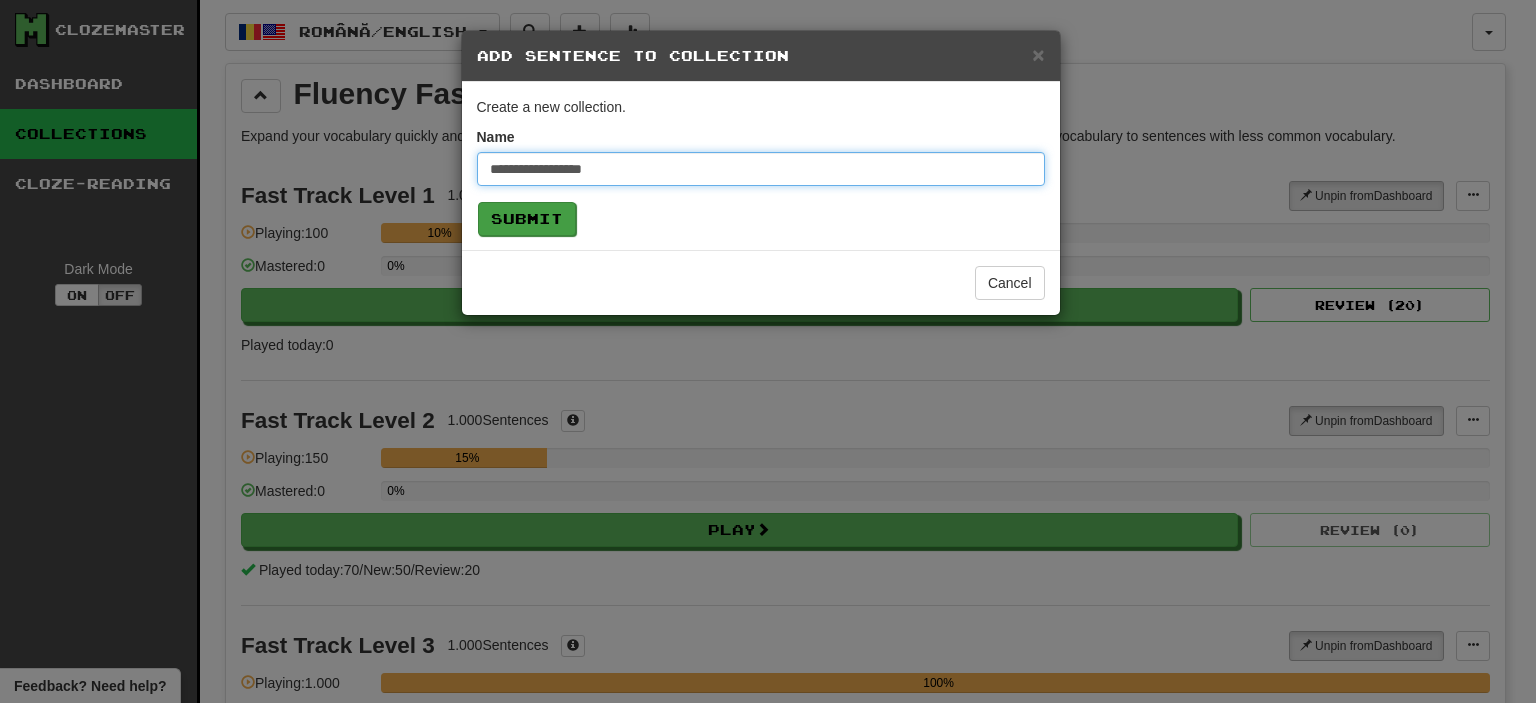 type on "**********" 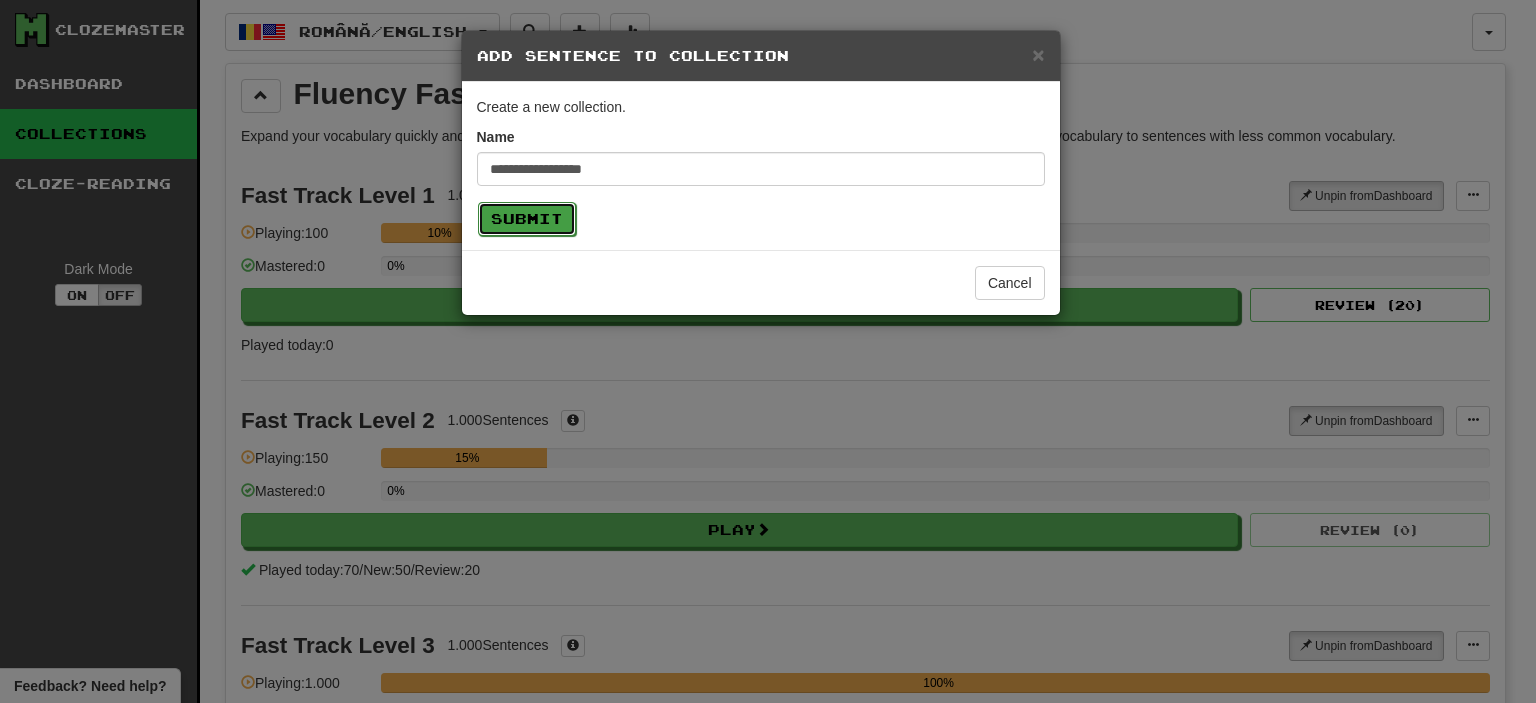 click on "Submit" at bounding box center [527, 219] 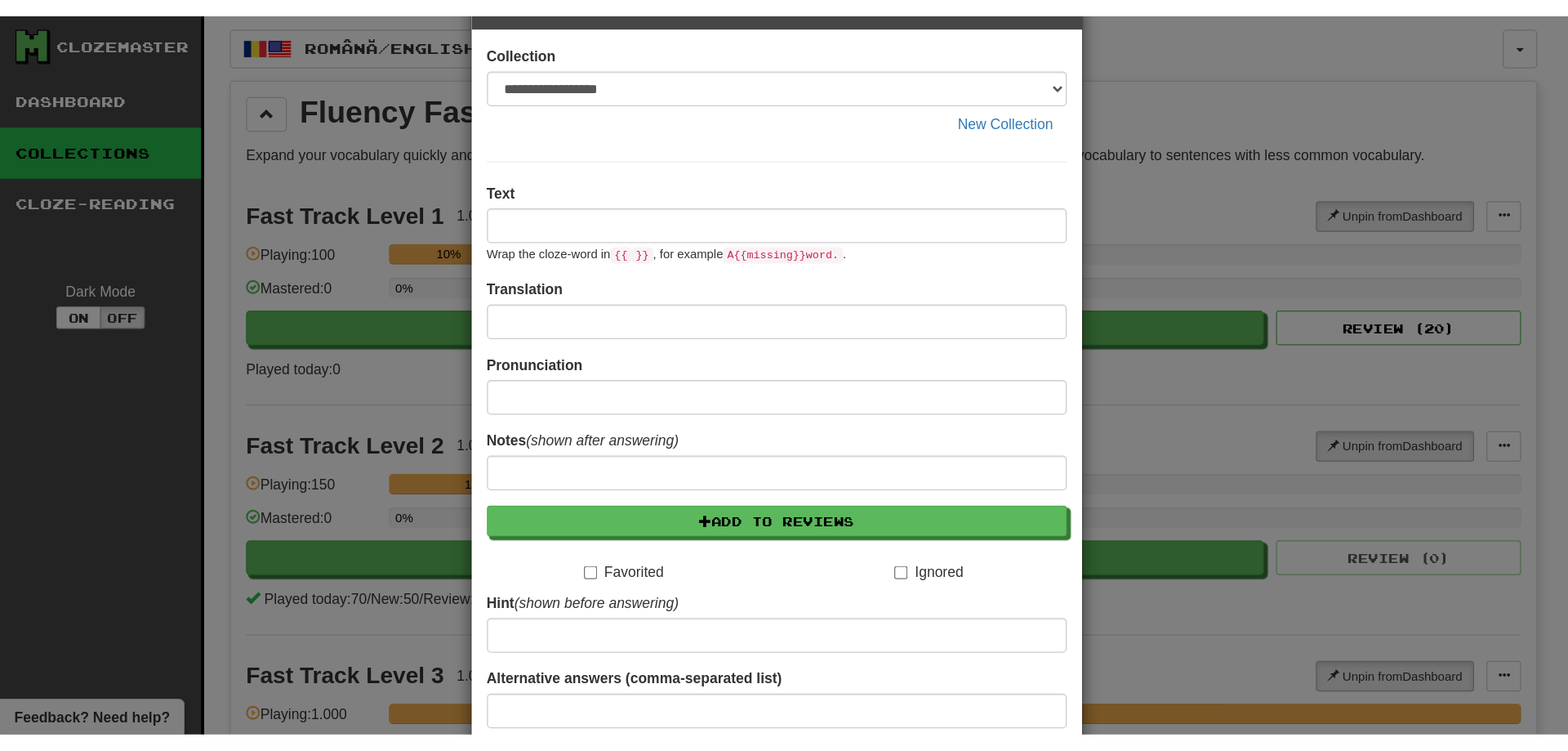 scroll, scrollTop: 54, scrollLeft: 0, axis: vertical 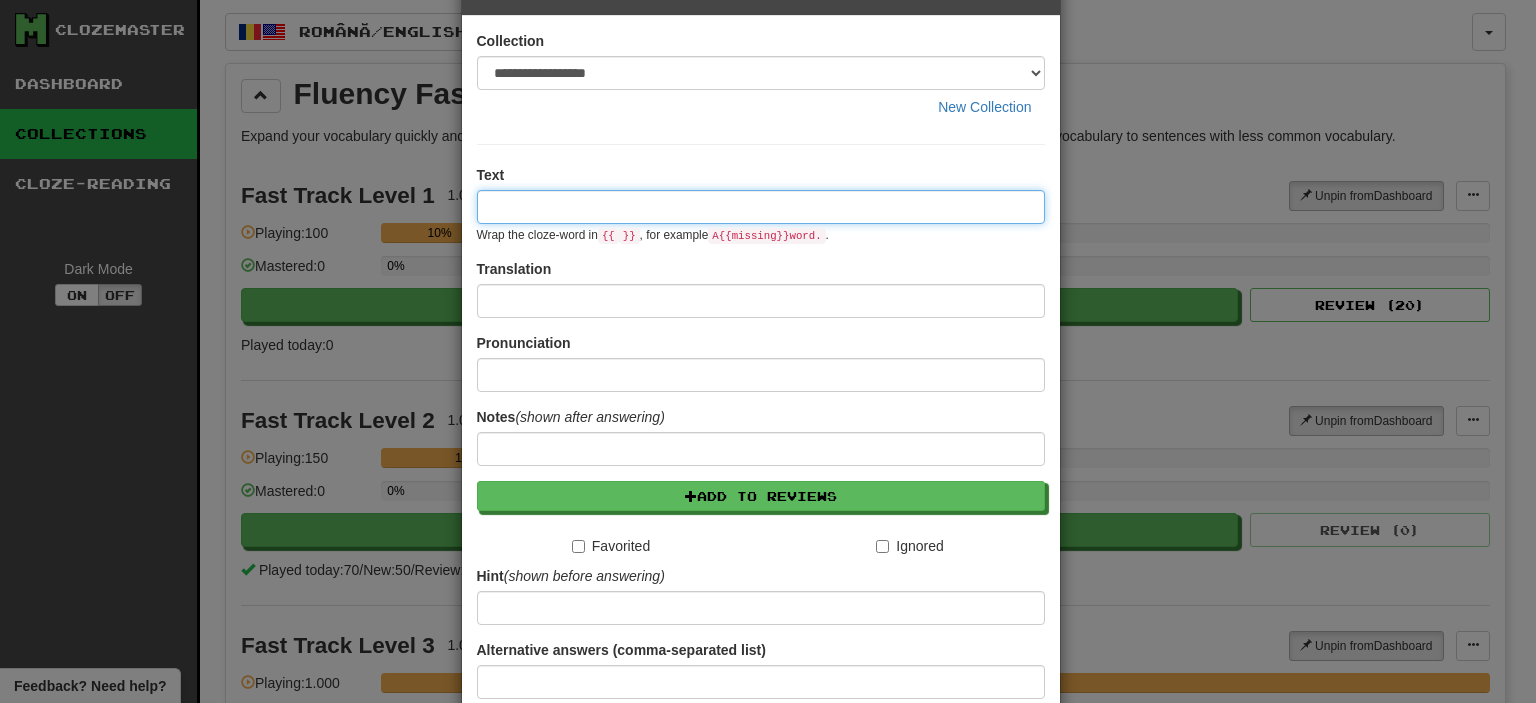 click at bounding box center [761, 207] 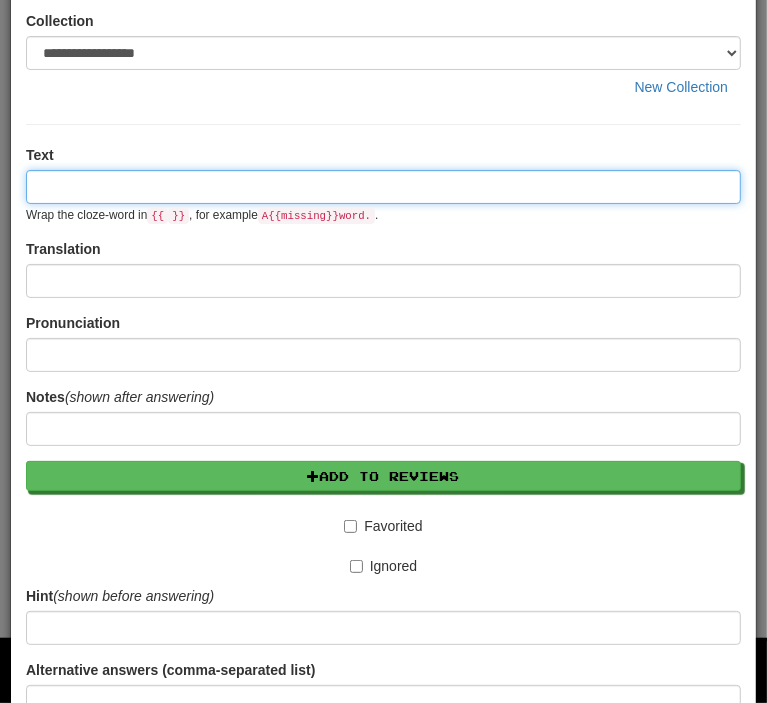 click at bounding box center (383, 187) 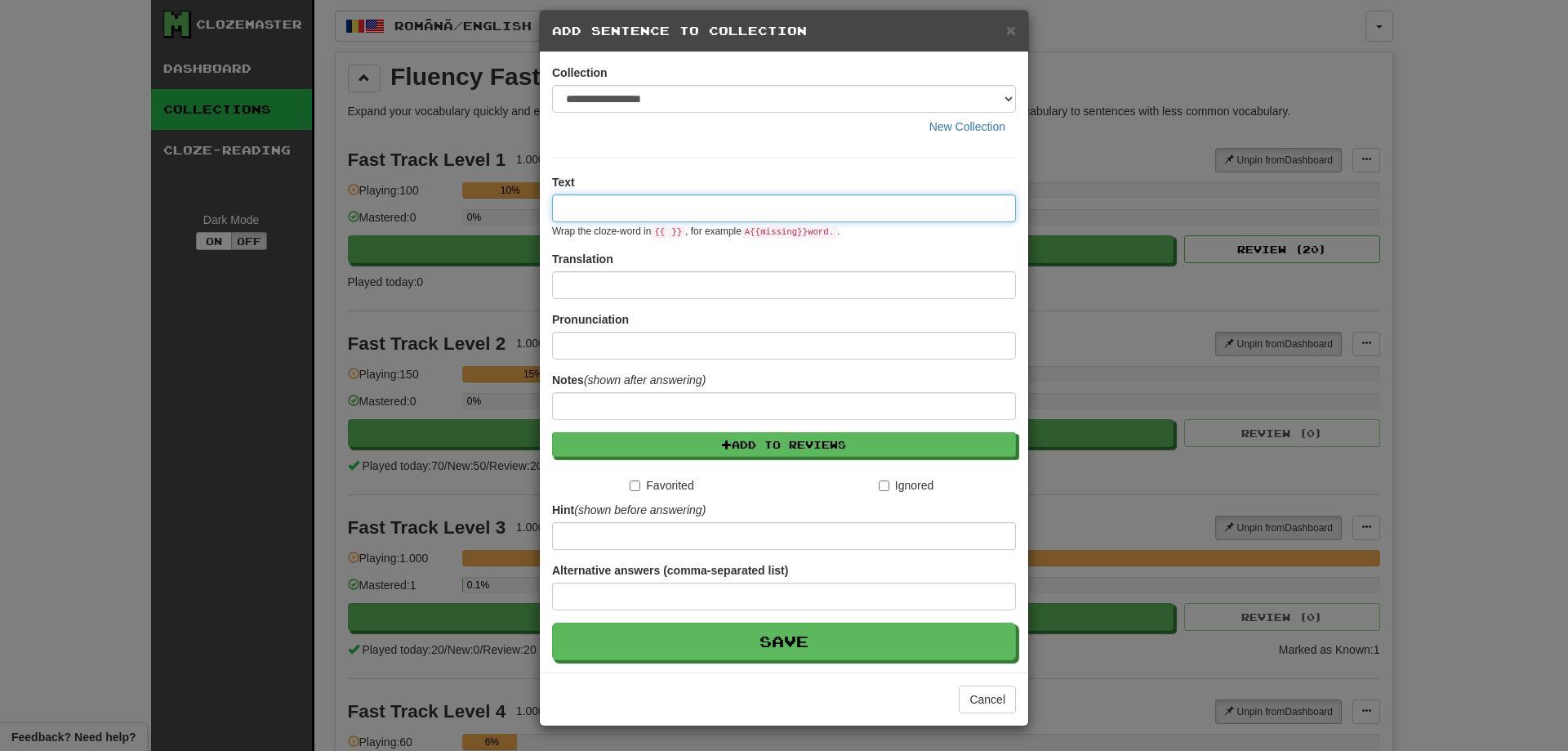 scroll, scrollTop: 15, scrollLeft: 0, axis: vertical 